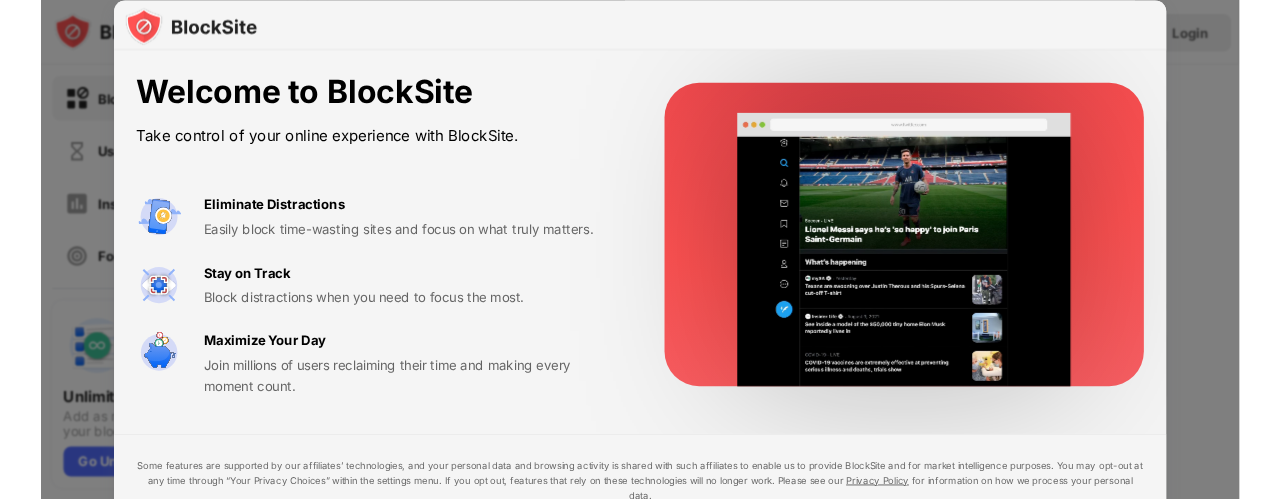 scroll, scrollTop: 0, scrollLeft: 0, axis: both 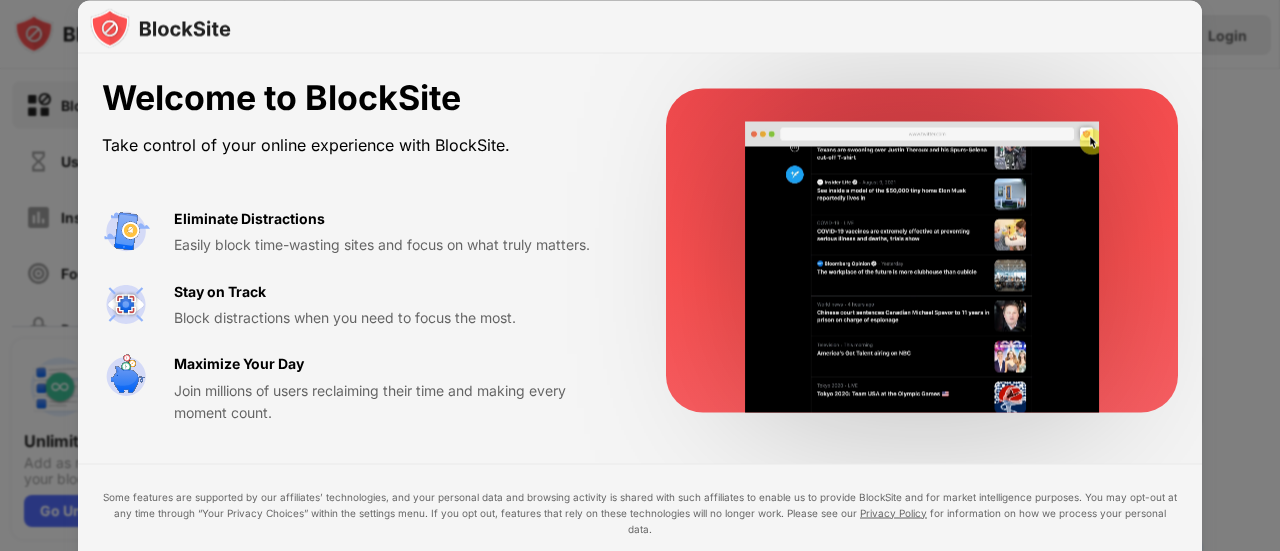 drag, startPoint x: 1036, startPoint y: 389, endPoint x: 998, endPoint y: 313, distance: 84.97058 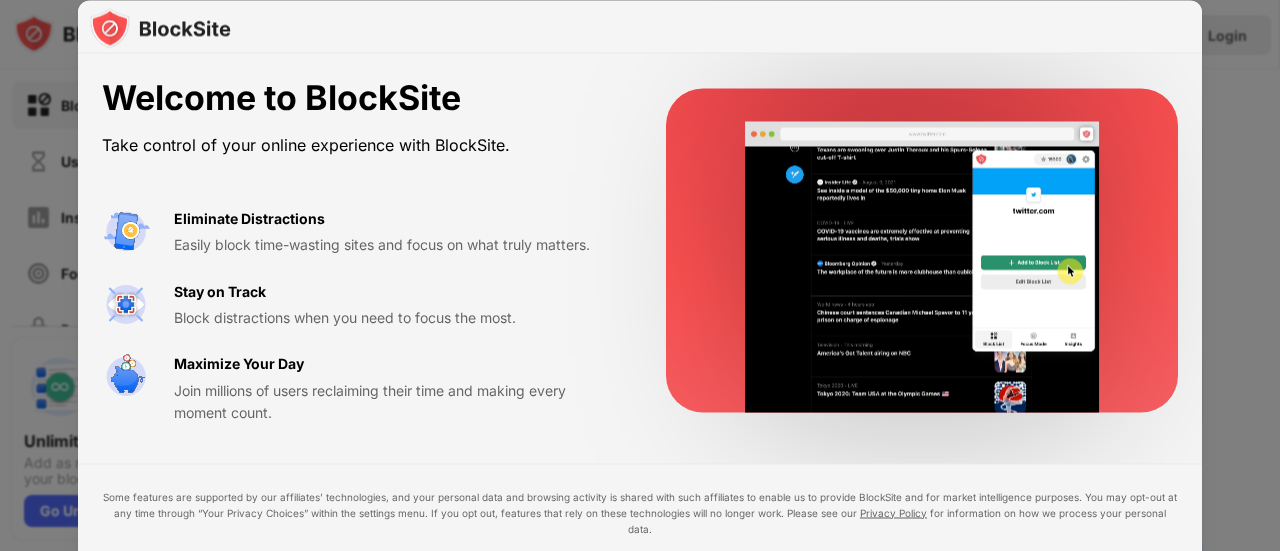 click at bounding box center (922, 267) 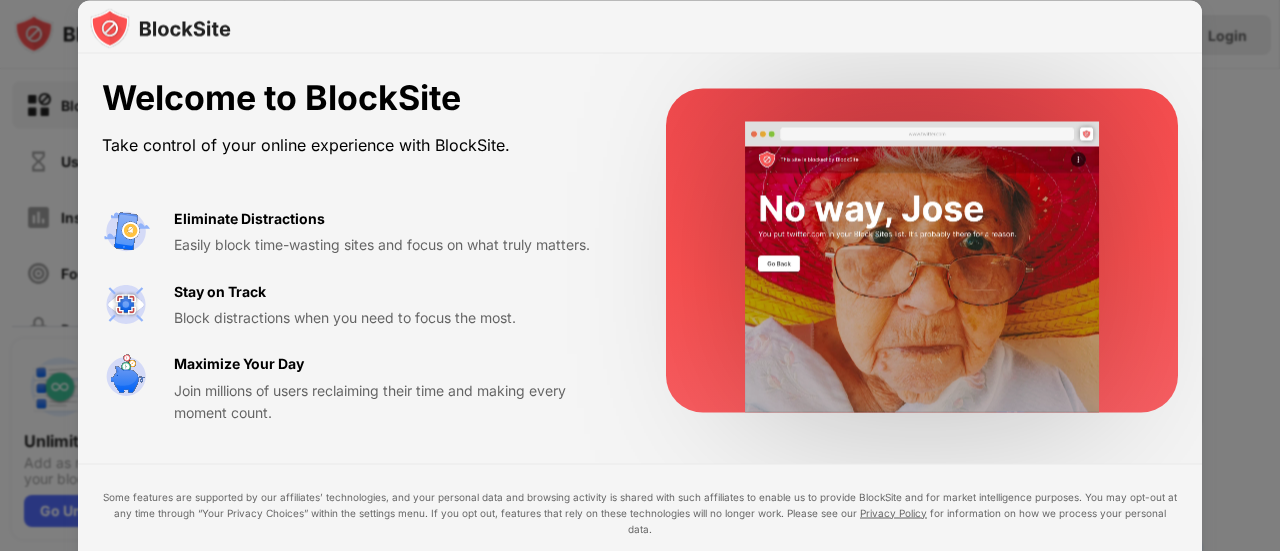 click on "Easily block time-wasting sites and focus on what truly matters." at bounding box center (396, 245) 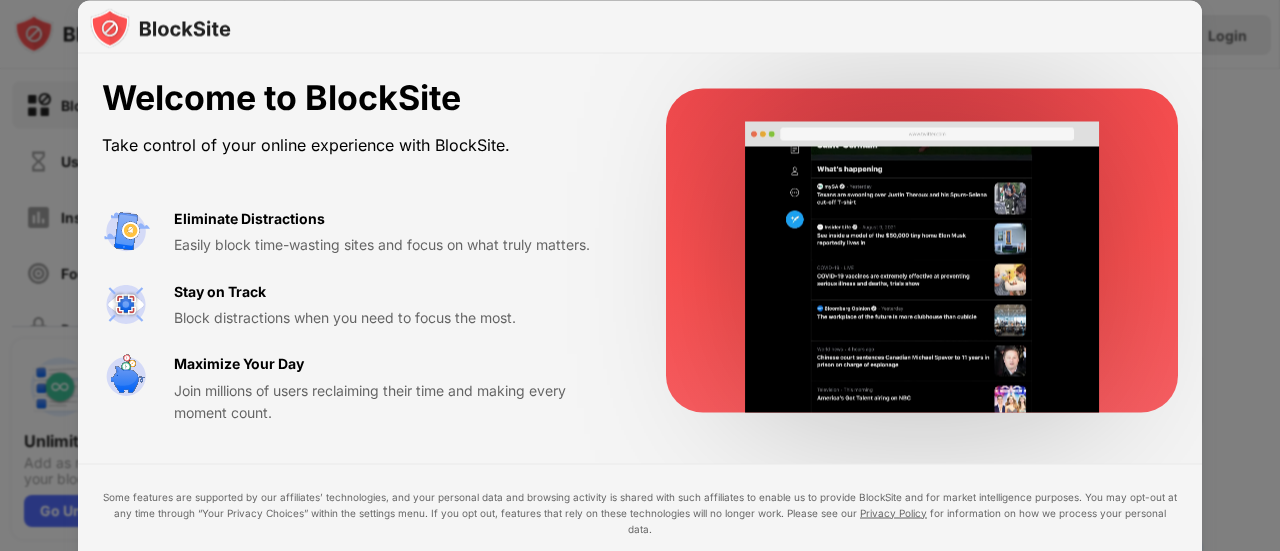 drag, startPoint x: 178, startPoint y: 127, endPoint x: 209, endPoint y: 131, distance: 31.257 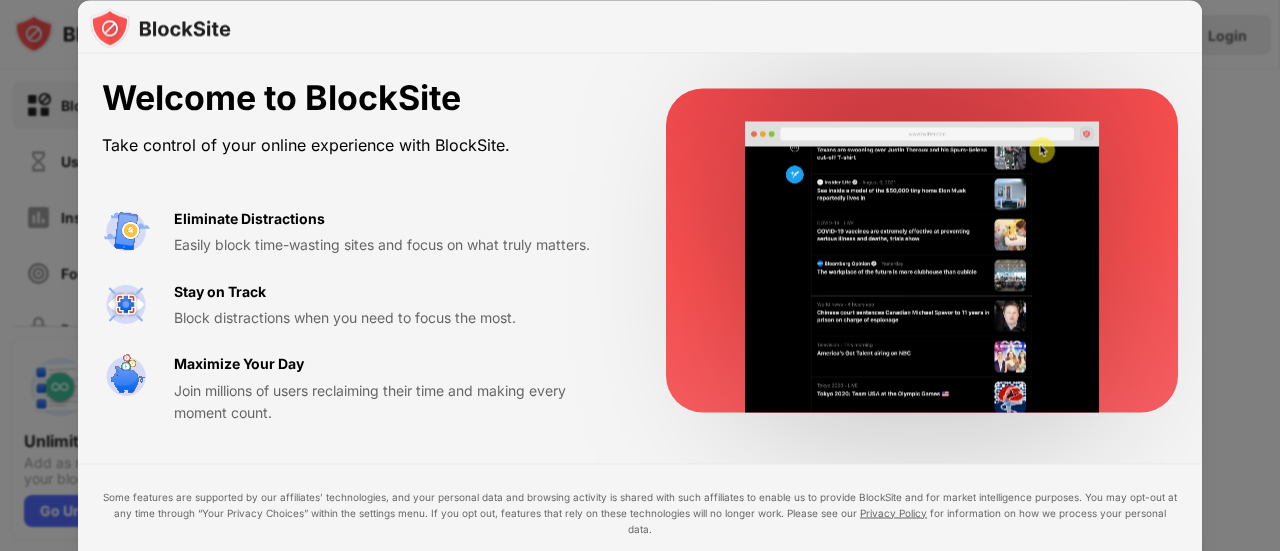 click on "Welcome to BlockSite Take control of your online experience with BlockSite." at bounding box center (360, 119) 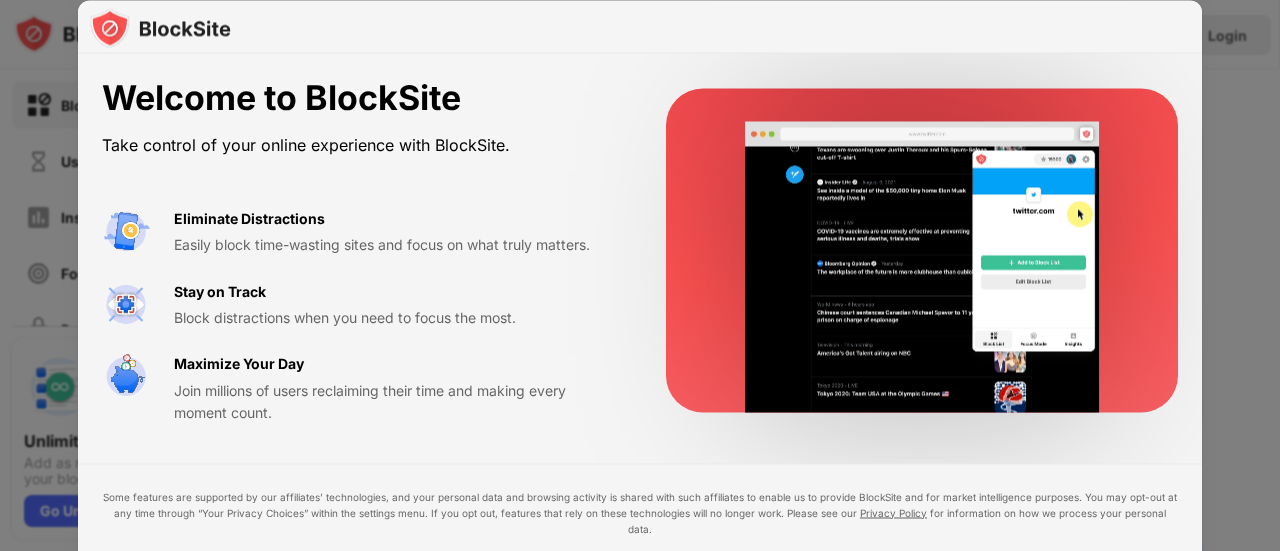 drag, startPoint x: 1276, startPoint y: 155, endPoint x: 1150, endPoint y: 233, distance: 148.18907 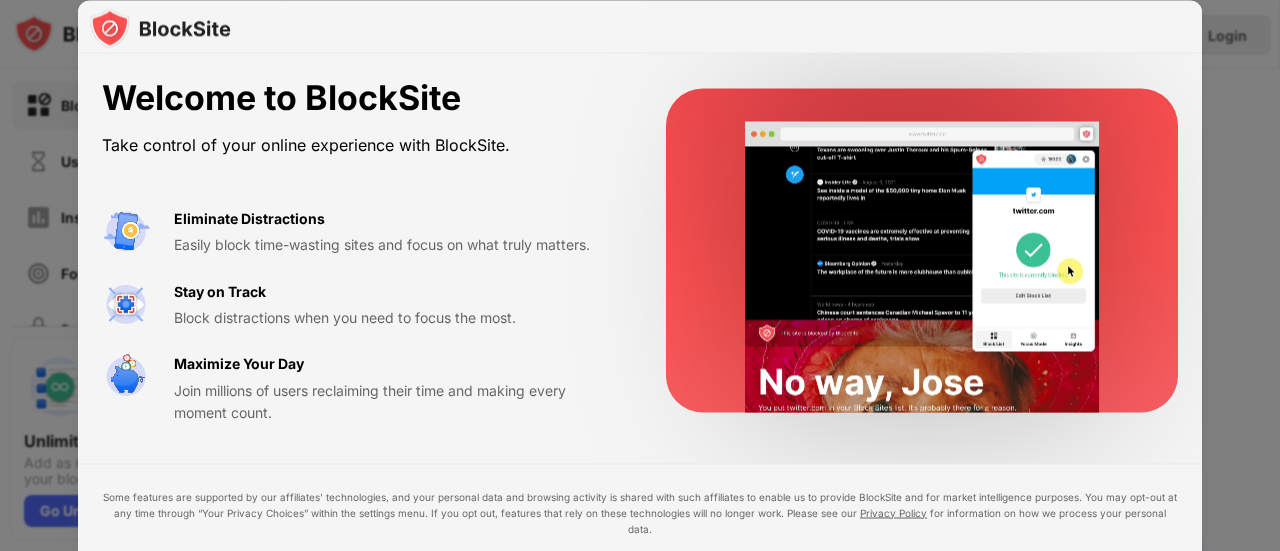 click at bounding box center [640, 275] 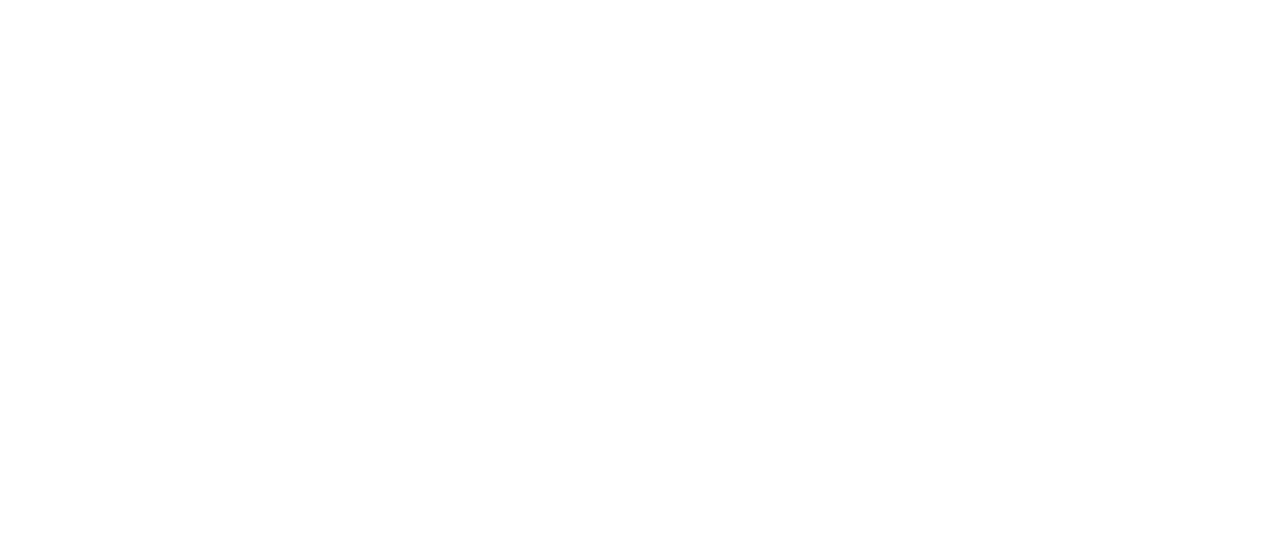 scroll, scrollTop: 0, scrollLeft: 0, axis: both 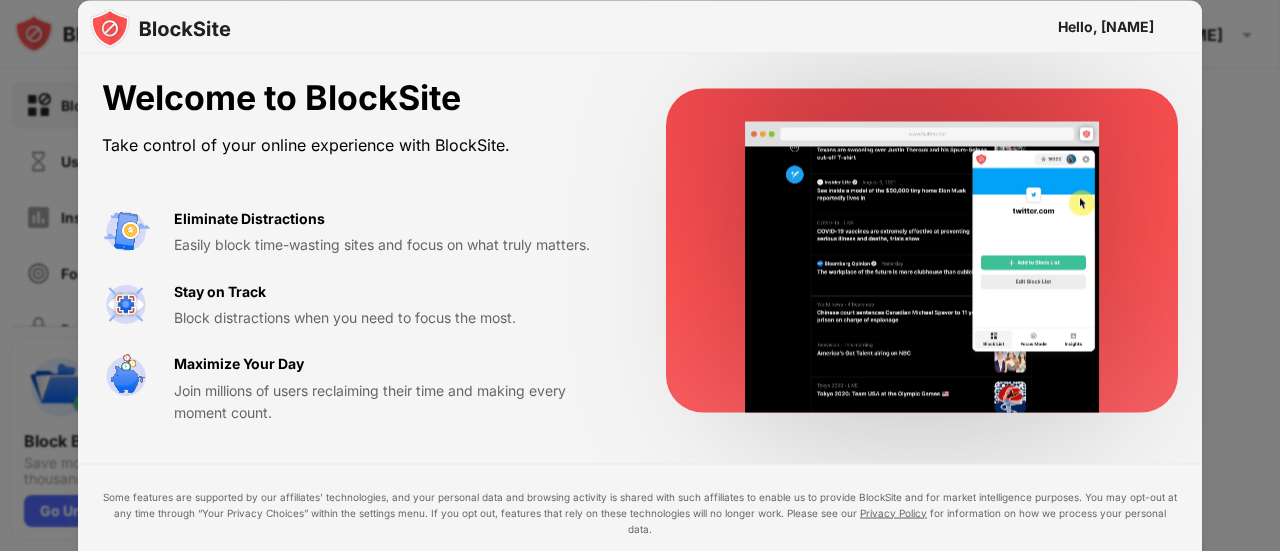 click on "Welcome to BlockSite Take control of your online experience with BlockSite. Eliminate Distractions Easily block time-wasting sites and focus on what truly matters. Stay on Track Block distractions when you need to focus the most. Maximize Your Day Join millions of users reclaiming their time and making every moment count." at bounding box center [640, 251] 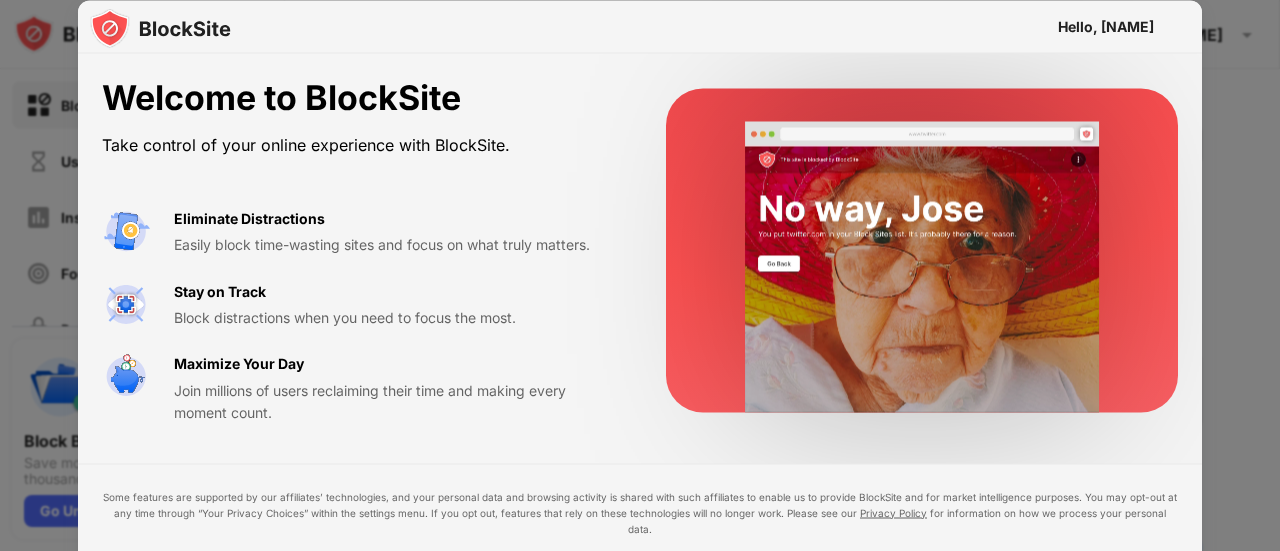 click on "Hello, sekar" at bounding box center [1106, 26] 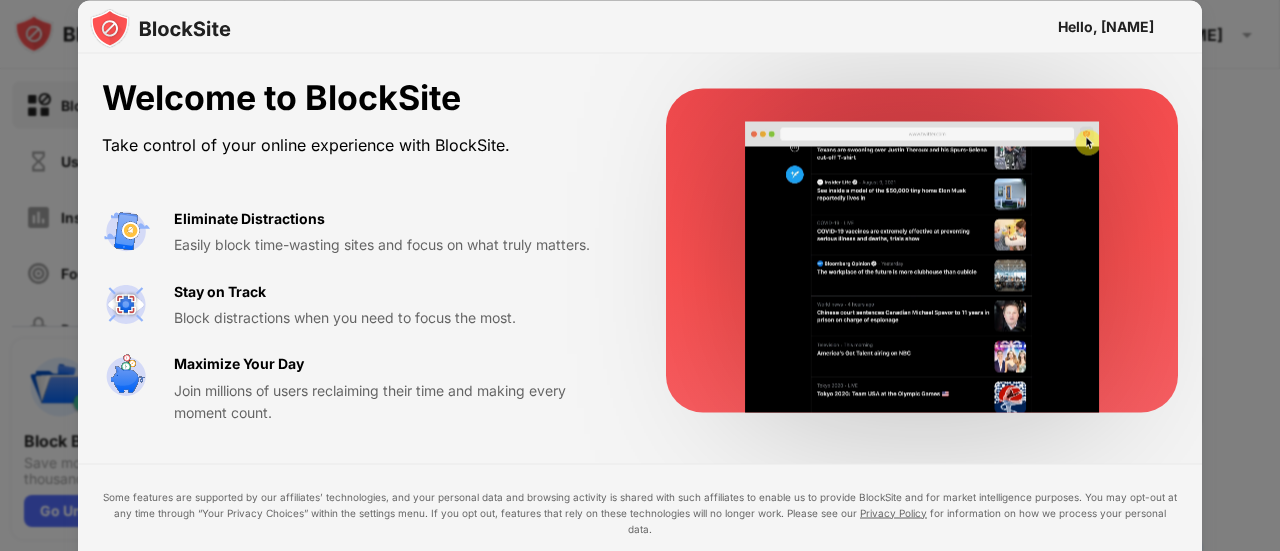 click on "Welcome to BlockSite Take control of your online experience with BlockSite. Eliminate Distractions Easily block time-wasting sites and focus on what truly matters. Stay on Track Block distractions when you need to focus the most. Maximize Your Day Join millions of users reclaiming their time and making every moment count." at bounding box center (360, 251) 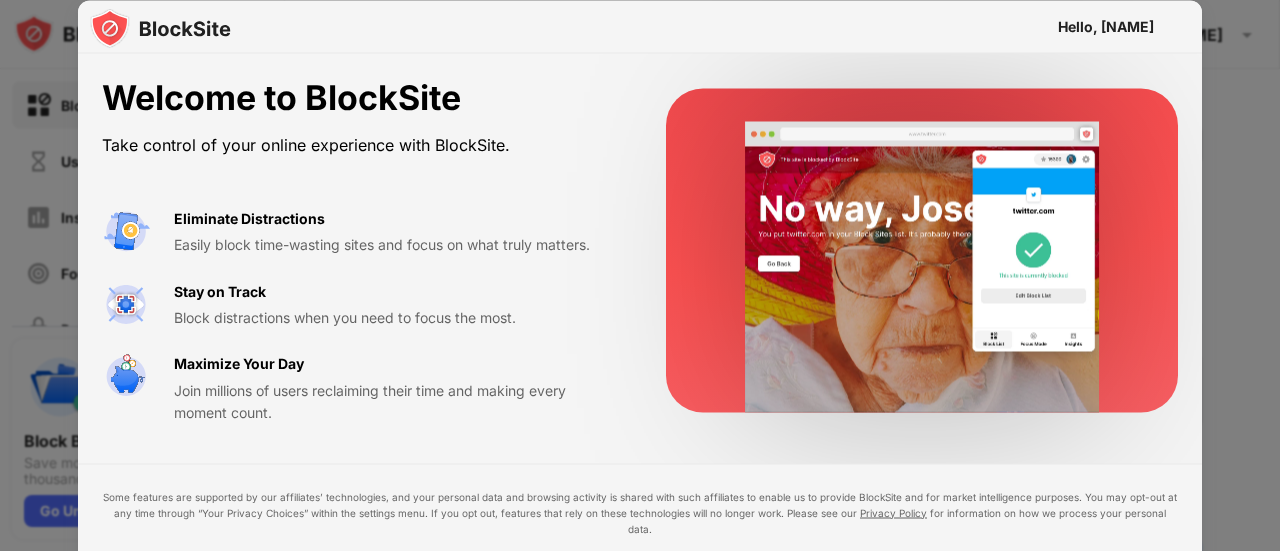 click at bounding box center [922, 267] 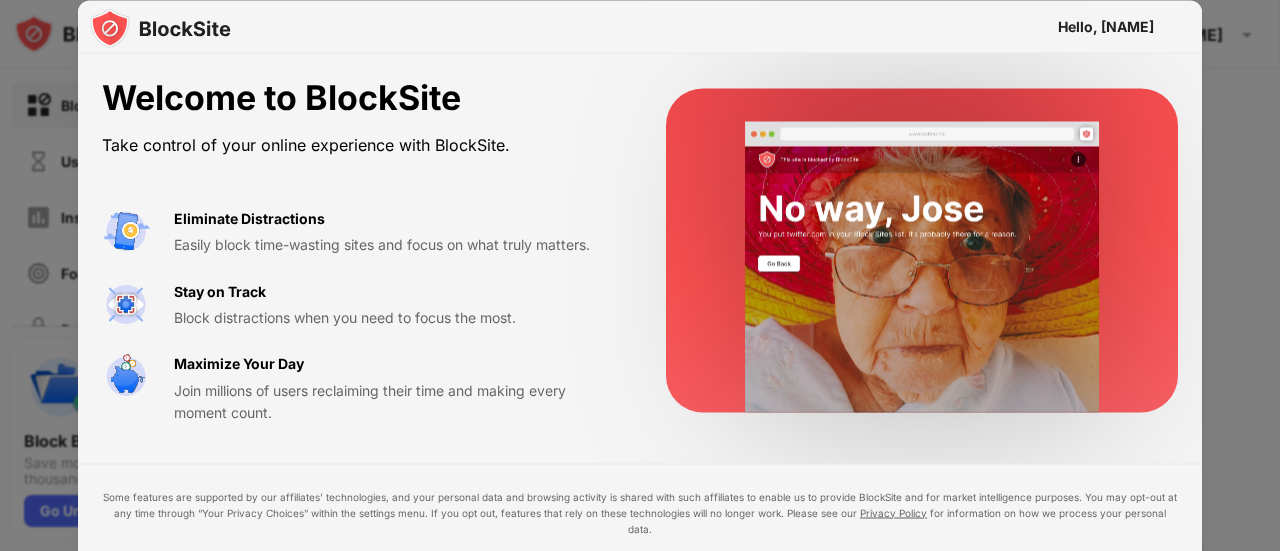drag, startPoint x: 1257, startPoint y: 143, endPoint x: 1228, endPoint y: 192, distance: 56.938564 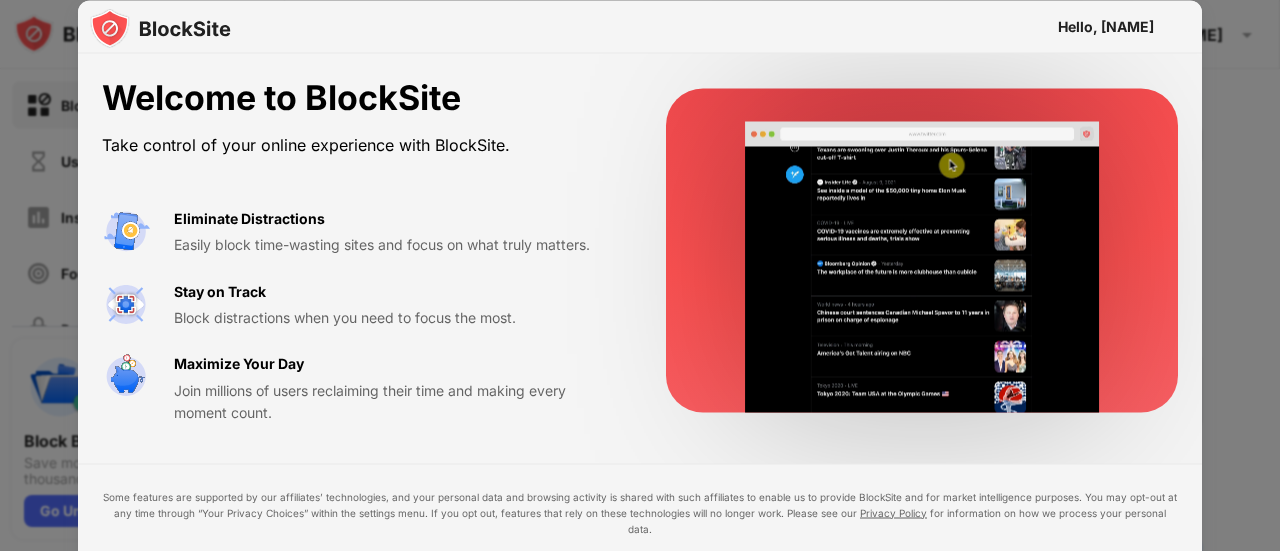 click at bounding box center (640, 275) 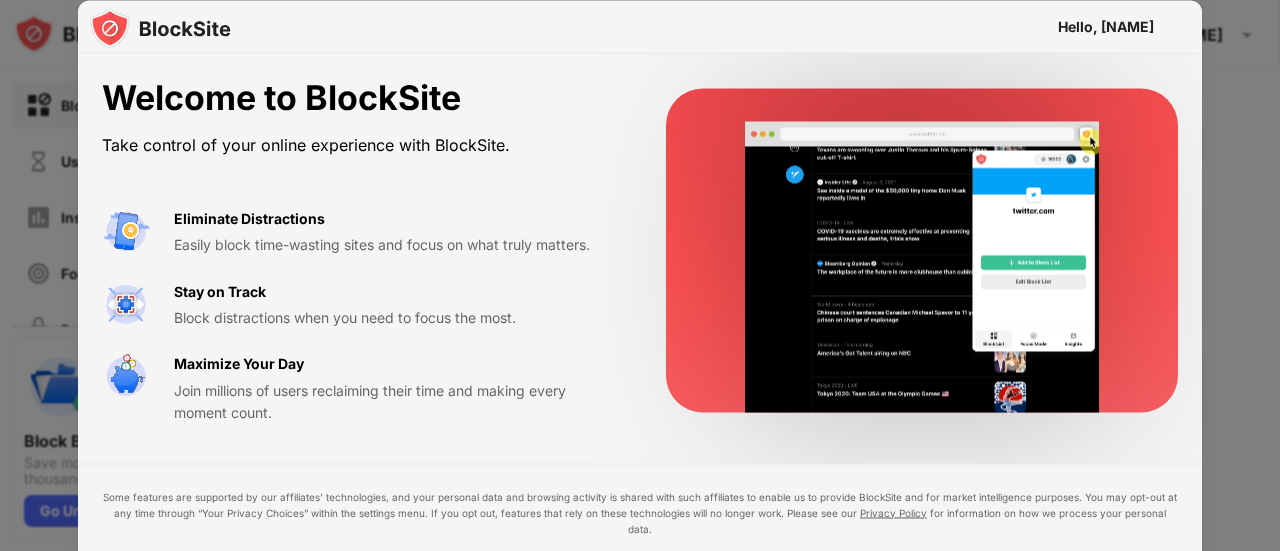 drag, startPoint x: 1062, startPoint y: 57, endPoint x: 1226, endPoint y: 55, distance: 164.01219 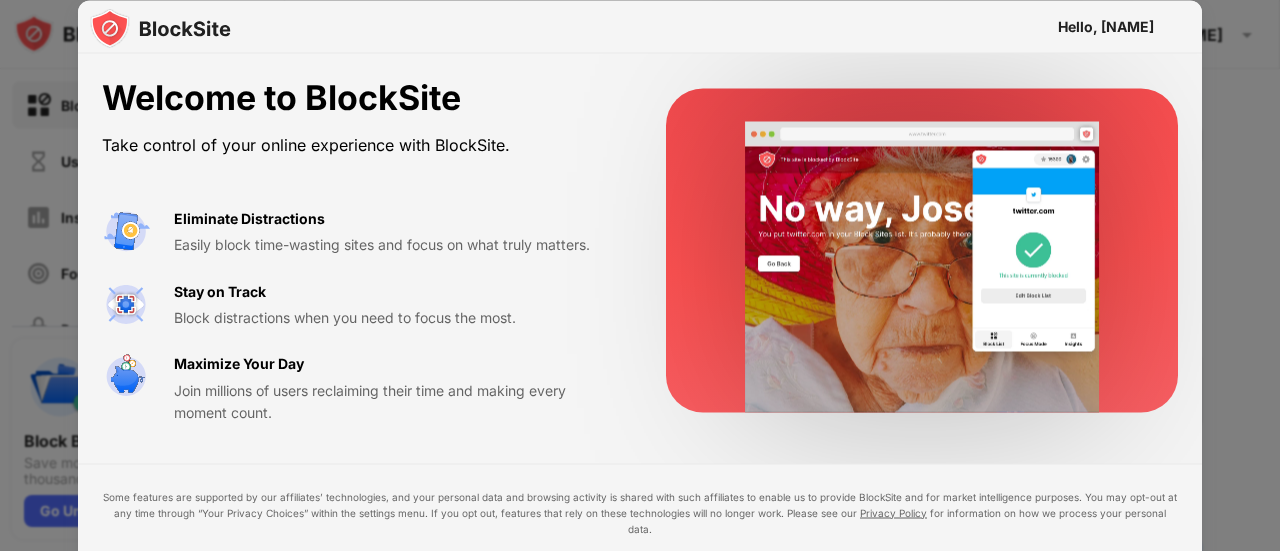 click on "Welcome to BlockSite Take control of your online experience with BlockSite. Eliminate Distractions Easily block time-wasting sites and focus on what truly matters. Stay on Track Block distractions when you need to focus the most. Maximize Your Day Join millions of users reclaiming their time and making every moment count." at bounding box center (640, 251) 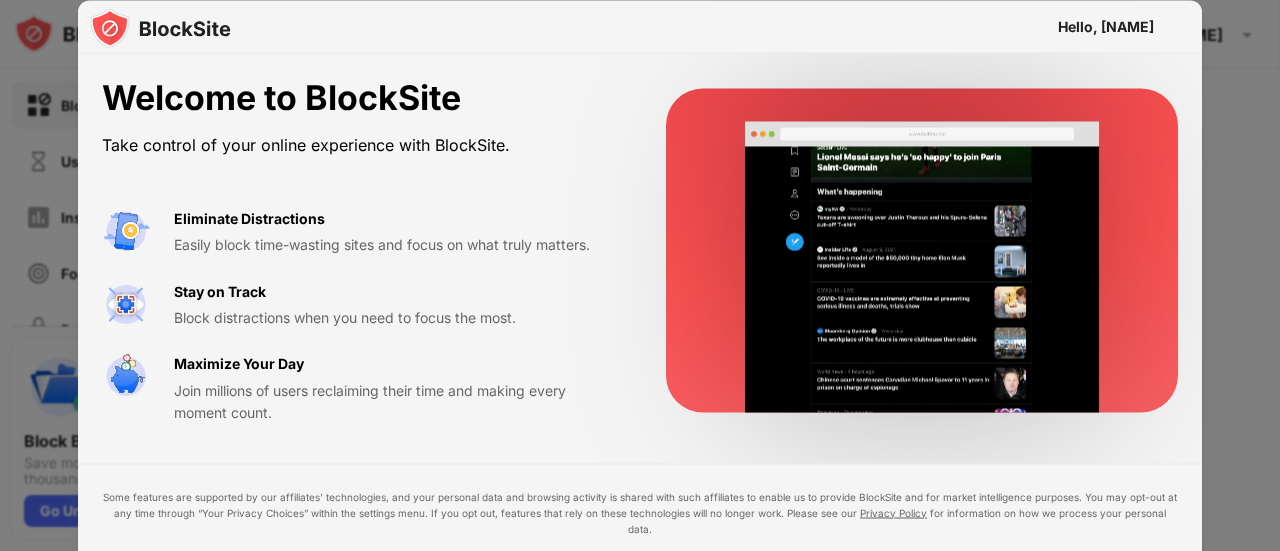 click at bounding box center (640, 275) 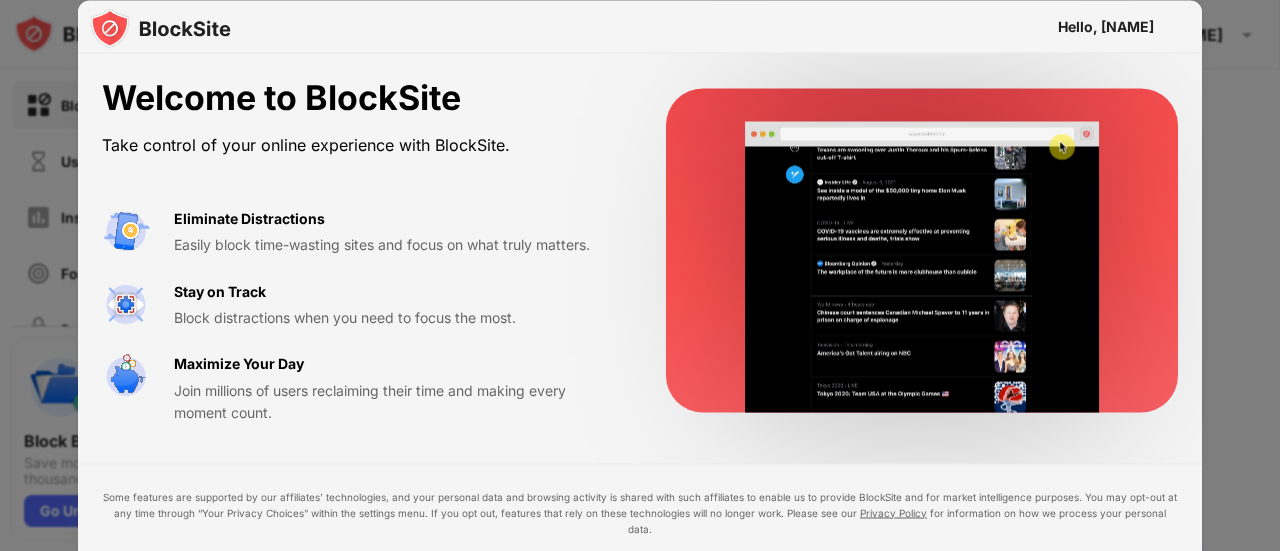 drag, startPoint x: 1254, startPoint y: 91, endPoint x: 87, endPoint y: 265, distance: 1179.9004 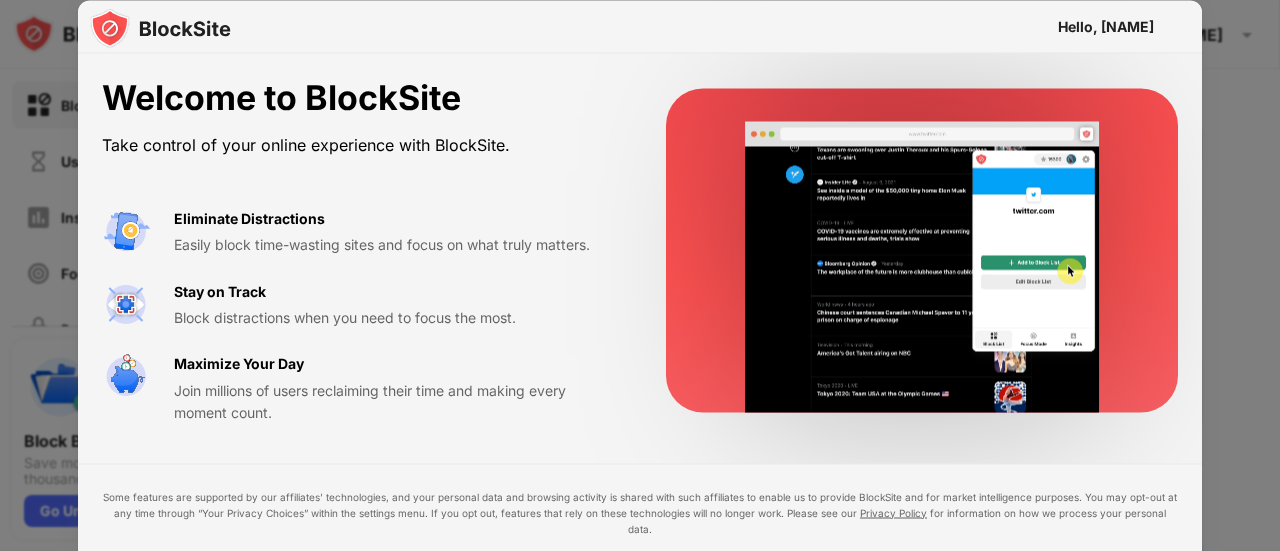 click at bounding box center (640, 275) 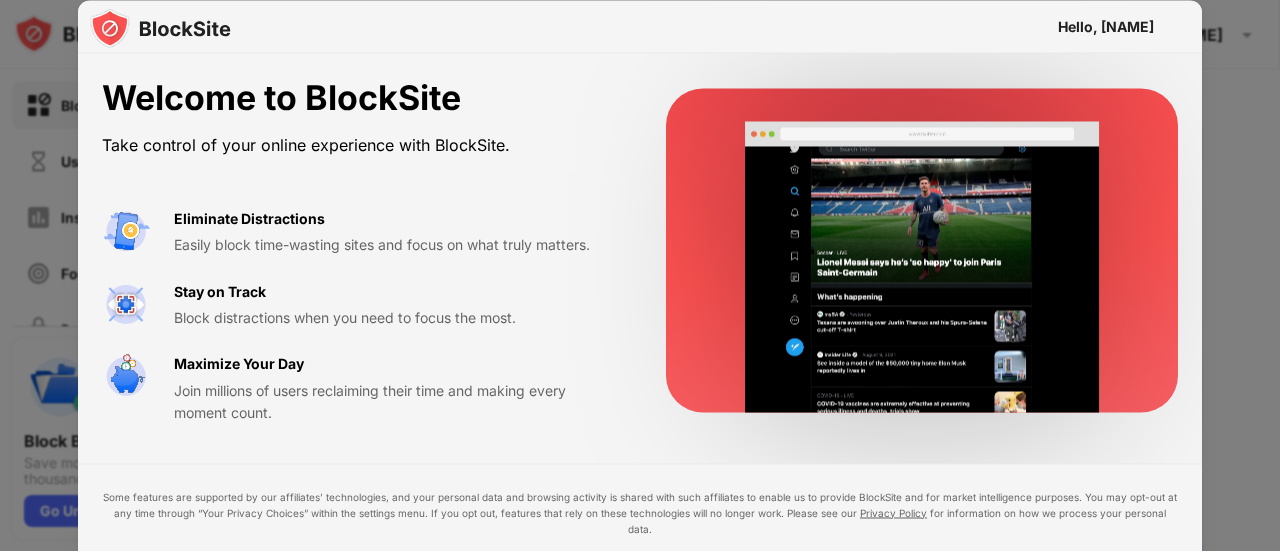 click at bounding box center (640, 275) 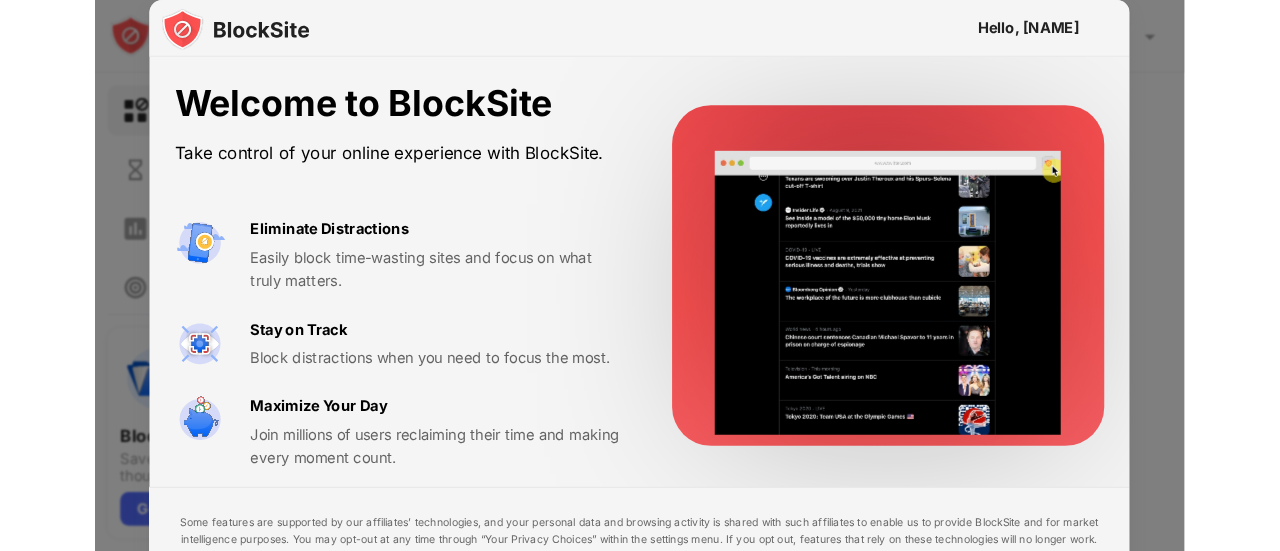 scroll, scrollTop: 32, scrollLeft: 0, axis: vertical 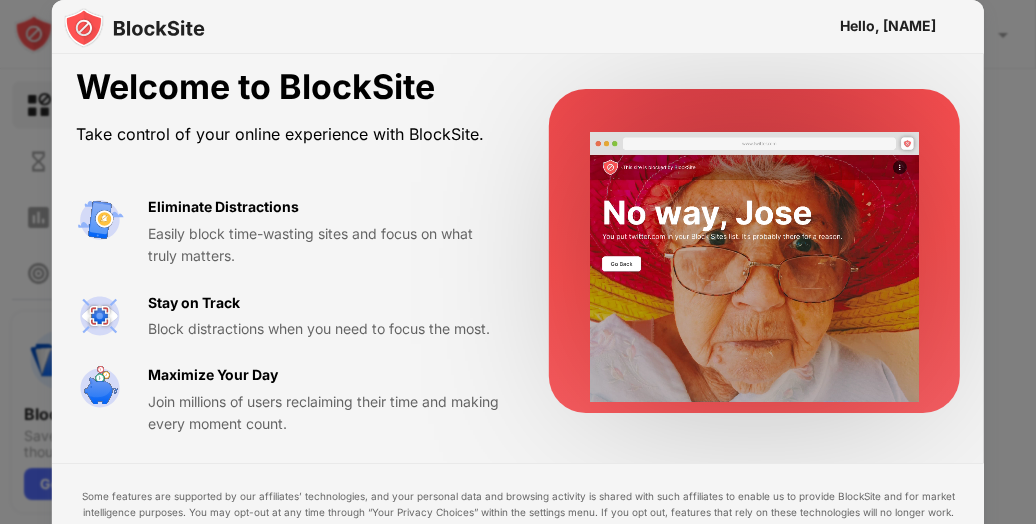 click on "Join millions of users reclaiming their time and making every moment count." at bounding box center [324, 413] 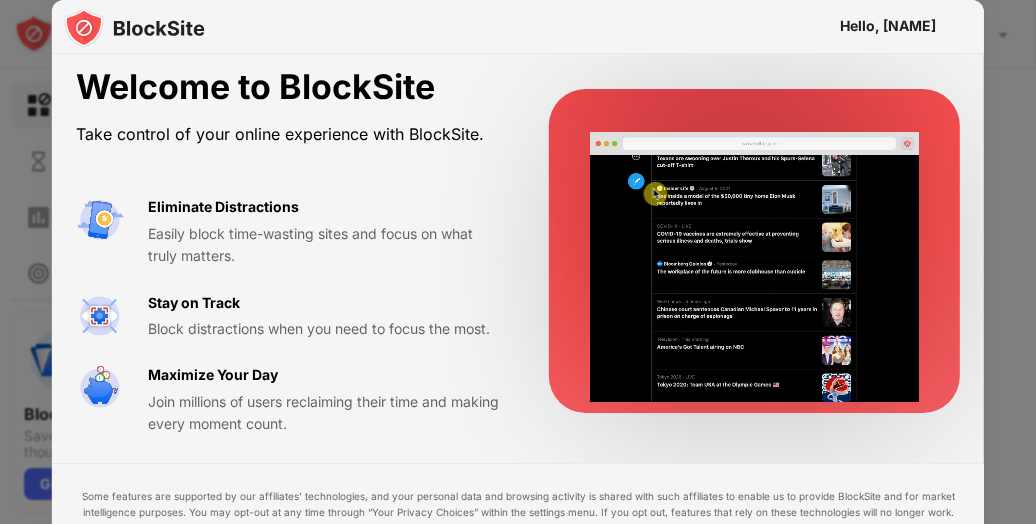 click on "Join millions of users reclaiming their time and making every moment count." at bounding box center (324, 413) 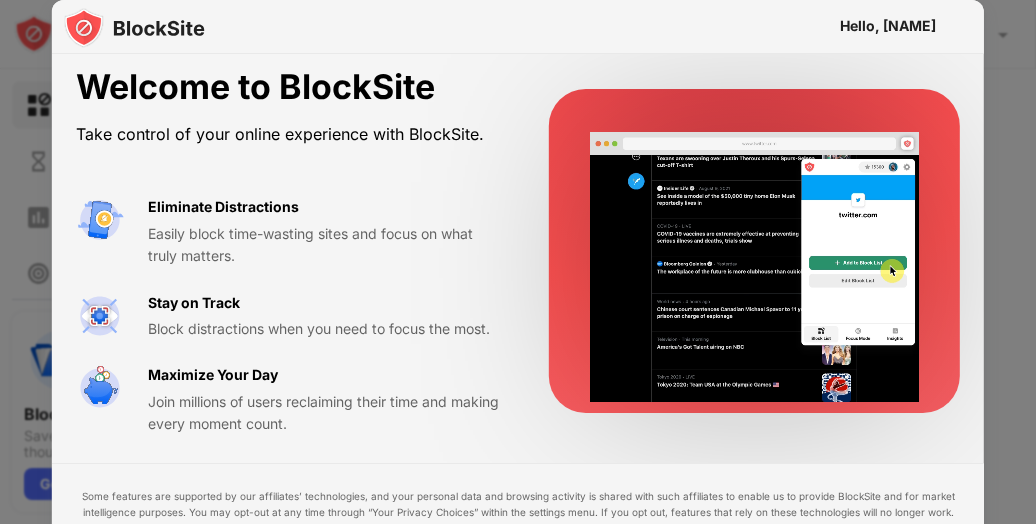 click on "Welcome to BlockSite Take control of your online experience with BlockSite. Eliminate Distractions Easily block time-wasting sites and focus on what truly matters. Stay on Track Block distractions when you need to focus the most. Maximize Your Day Join millions of users reclaiming their time and making every moment count." at bounding box center [518, 251] 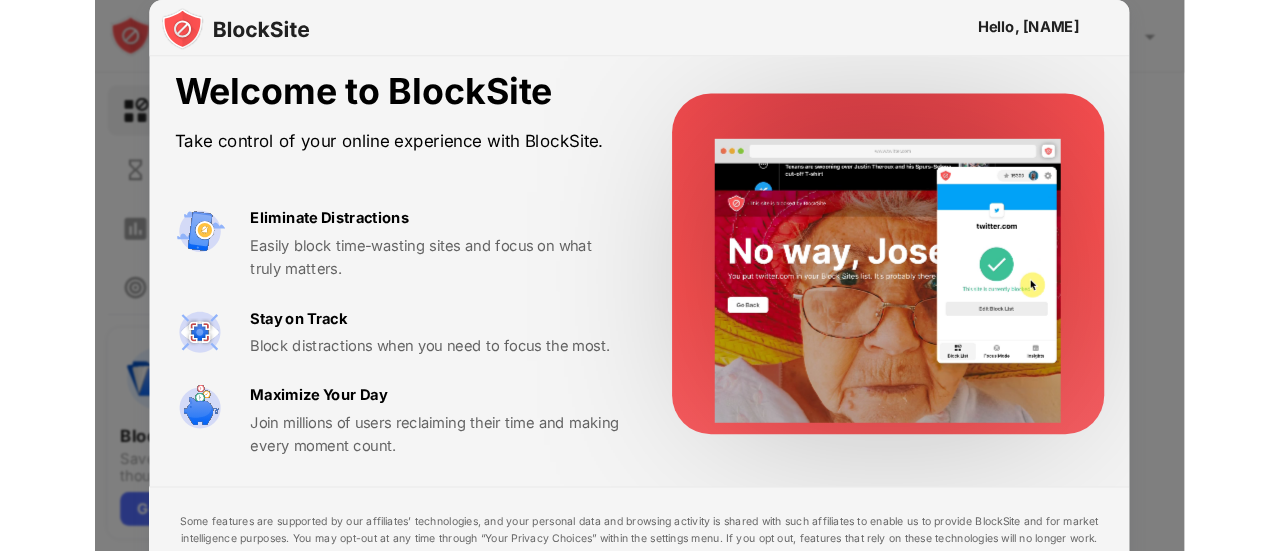 scroll, scrollTop: 0, scrollLeft: 0, axis: both 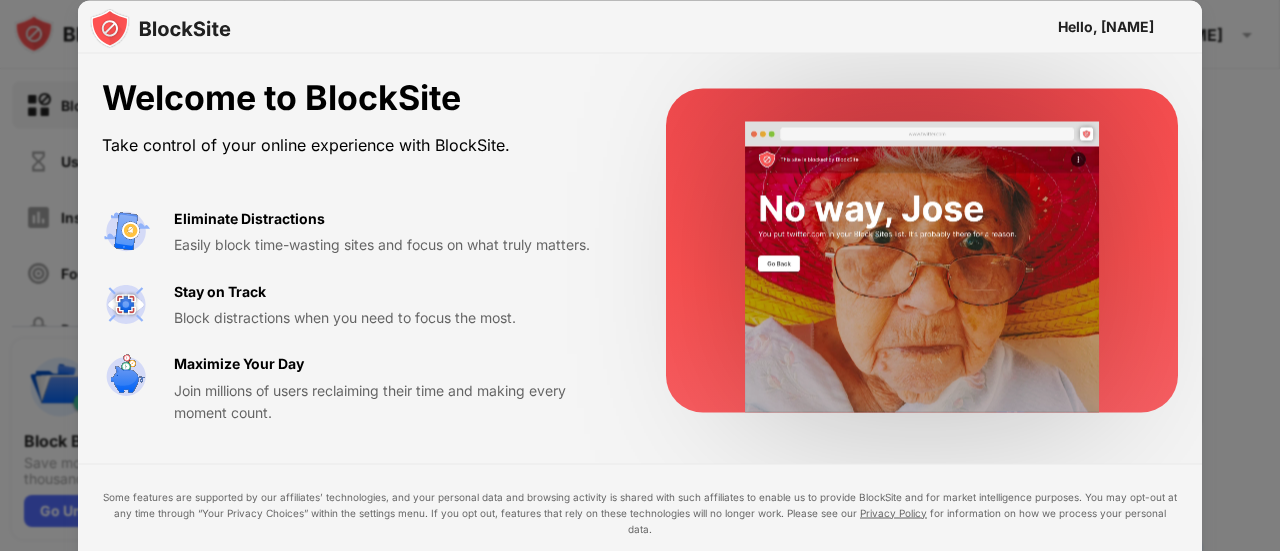 drag, startPoint x: 1031, startPoint y: 88, endPoint x: 1129, endPoint y: 50, distance: 105.10947 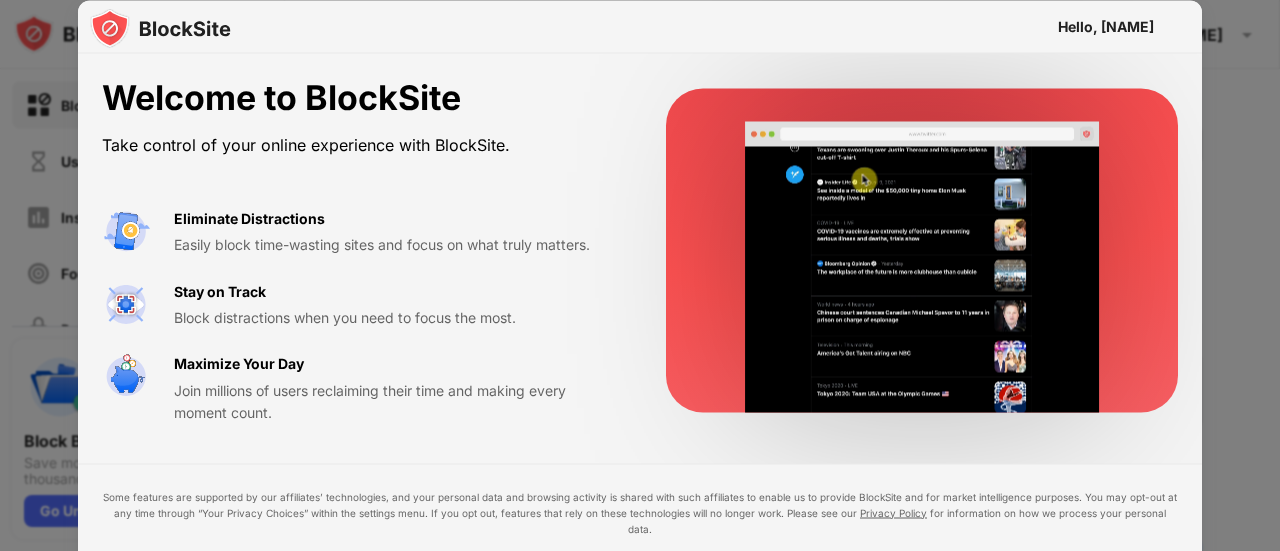 click at bounding box center [922, 251] 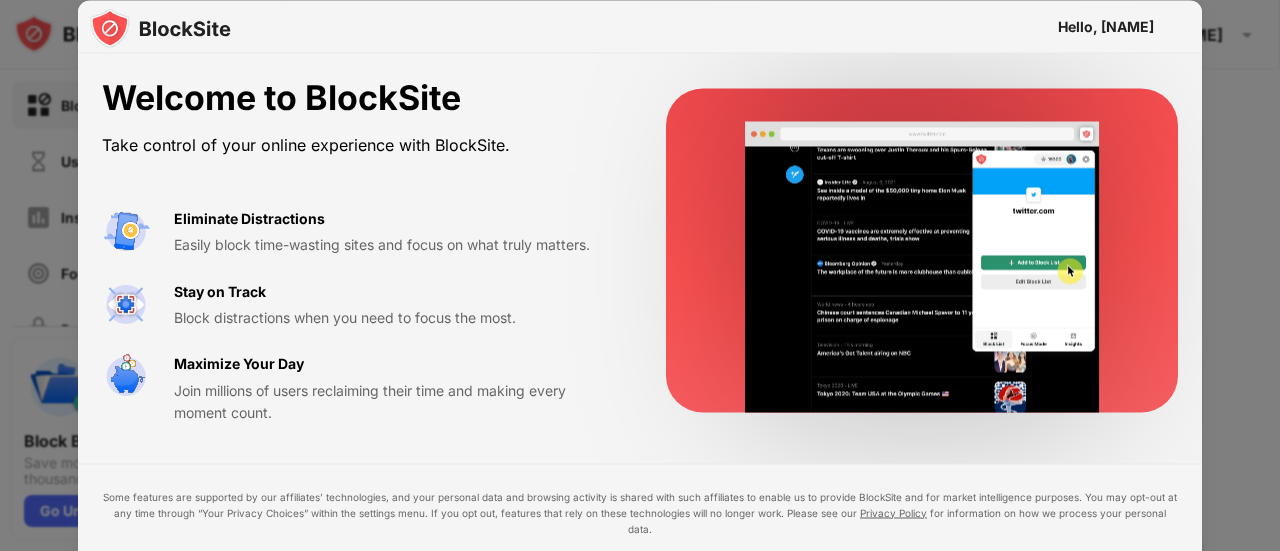 drag, startPoint x: 1144, startPoint y: 39, endPoint x: 1117, endPoint y: 39, distance: 27 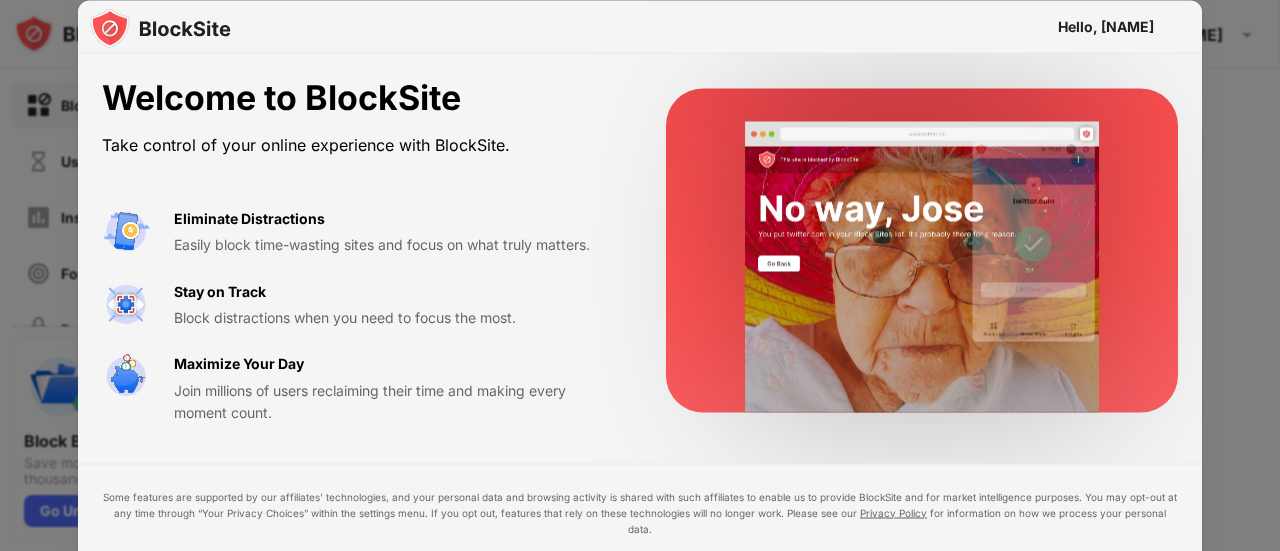click on "Hello, sekar" at bounding box center (1106, 26) 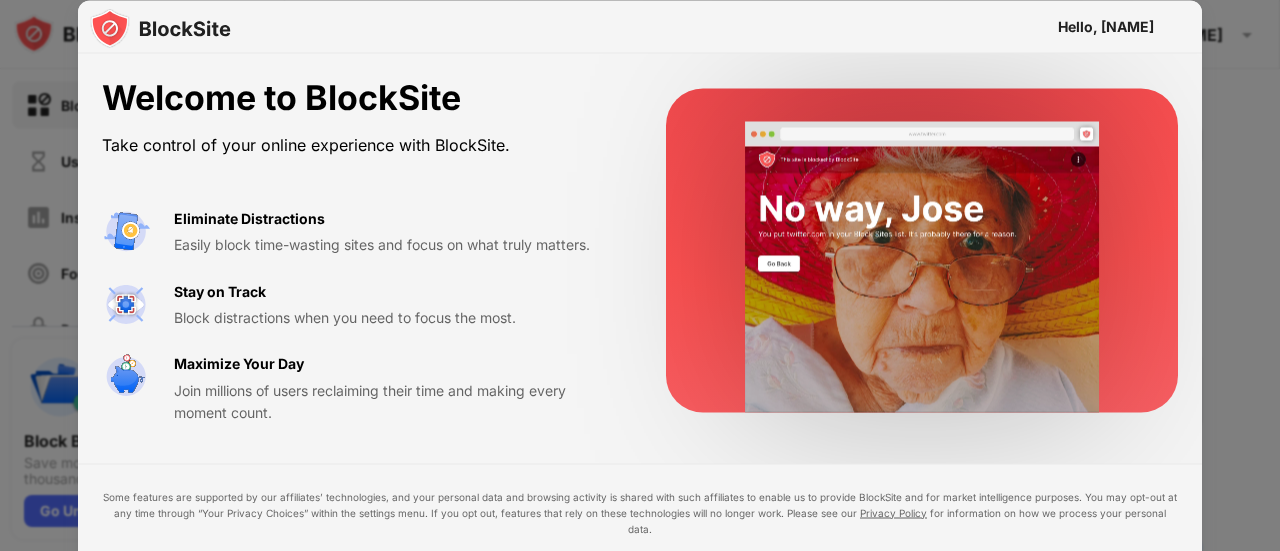 click on "Hello, sekar" at bounding box center [640, 27] 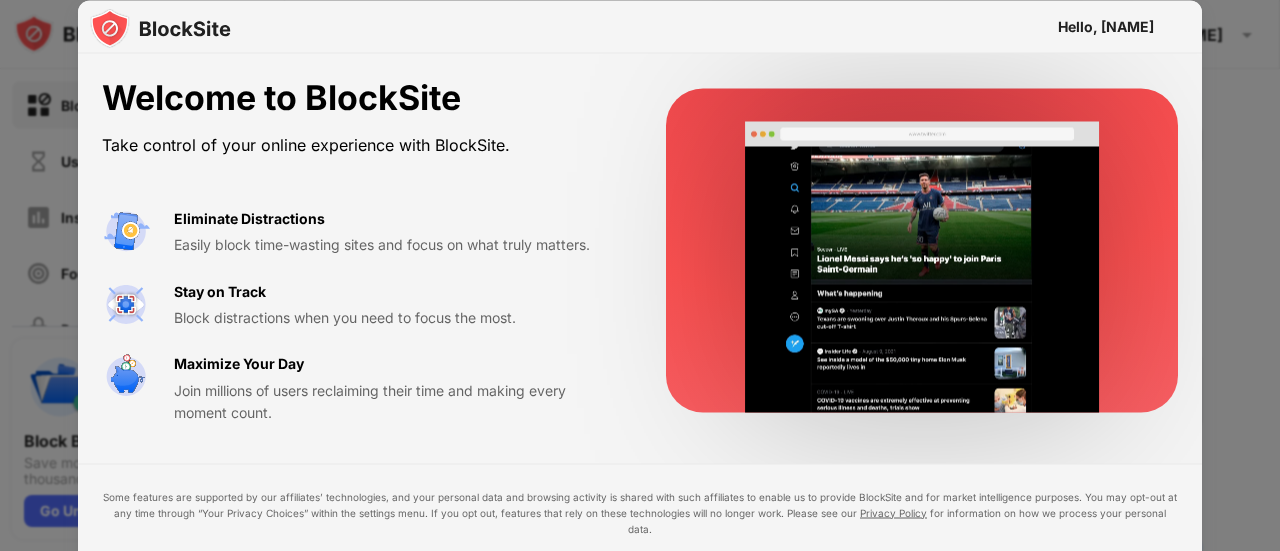 drag, startPoint x: 1065, startPoint y: 23, endPoint x: 442, endPoint y: 147, distance: 635.22046 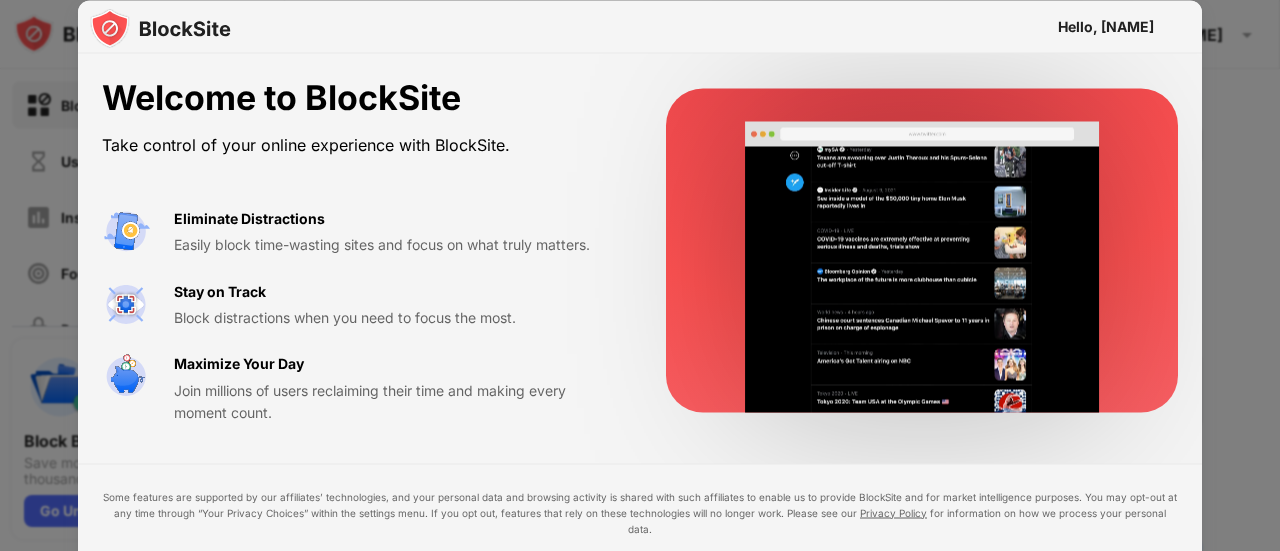 click on "Hello, sekar" at bounding box center (640, 27) 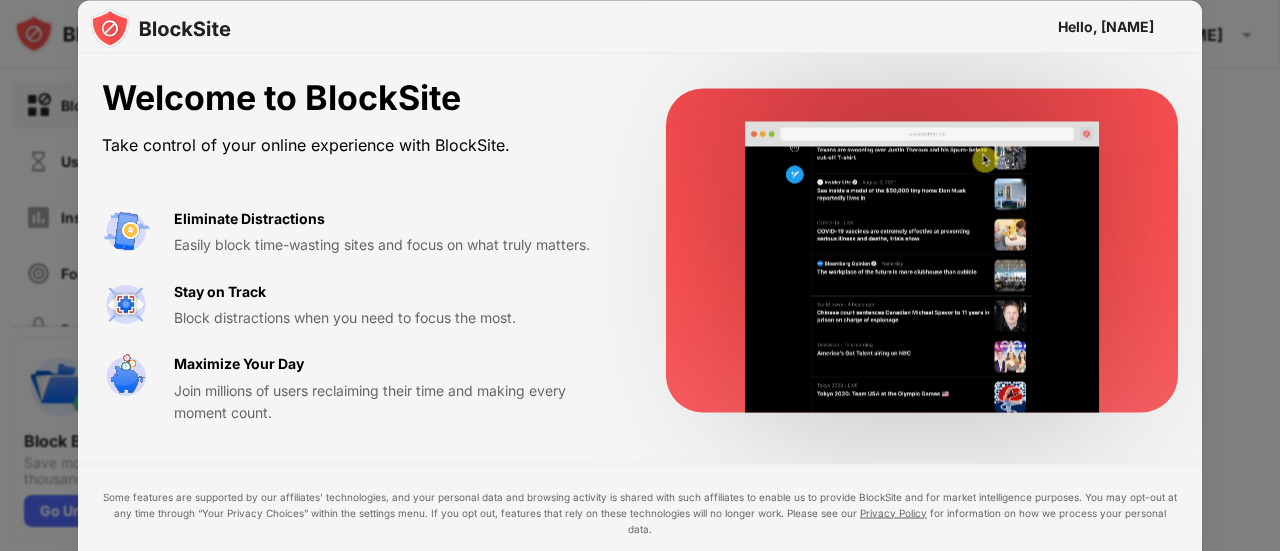 drag, startPoint x: 442, startPoint y: 147, endPoint x: 422, endPoint y: 169, distance: 29.732138 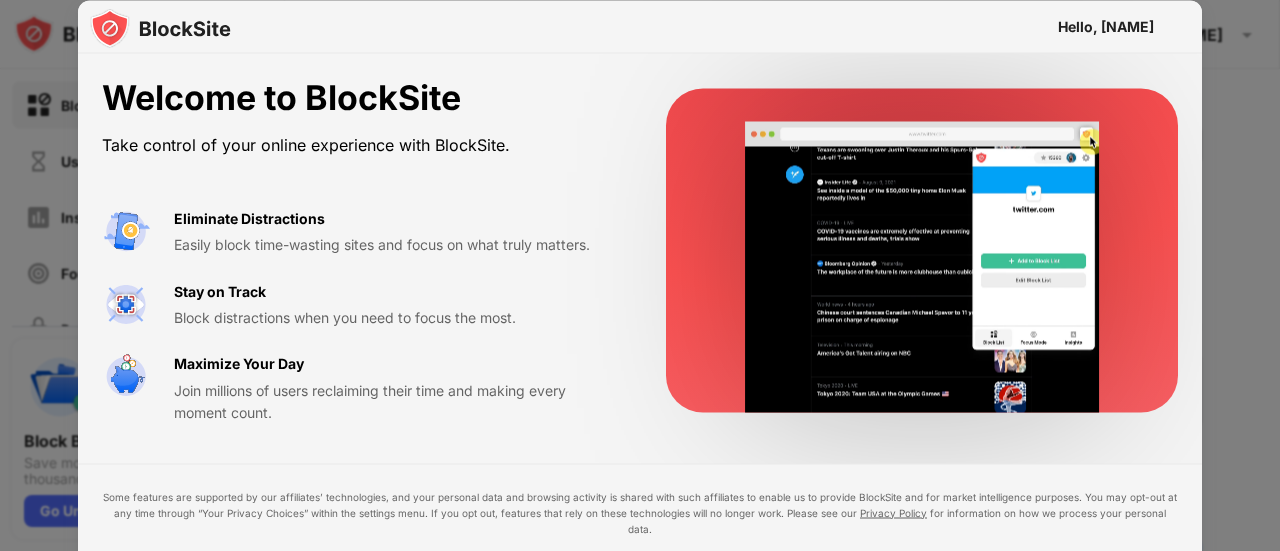 click on "Take control of your online experience with BlockSite." at bounding box center [360, 144] 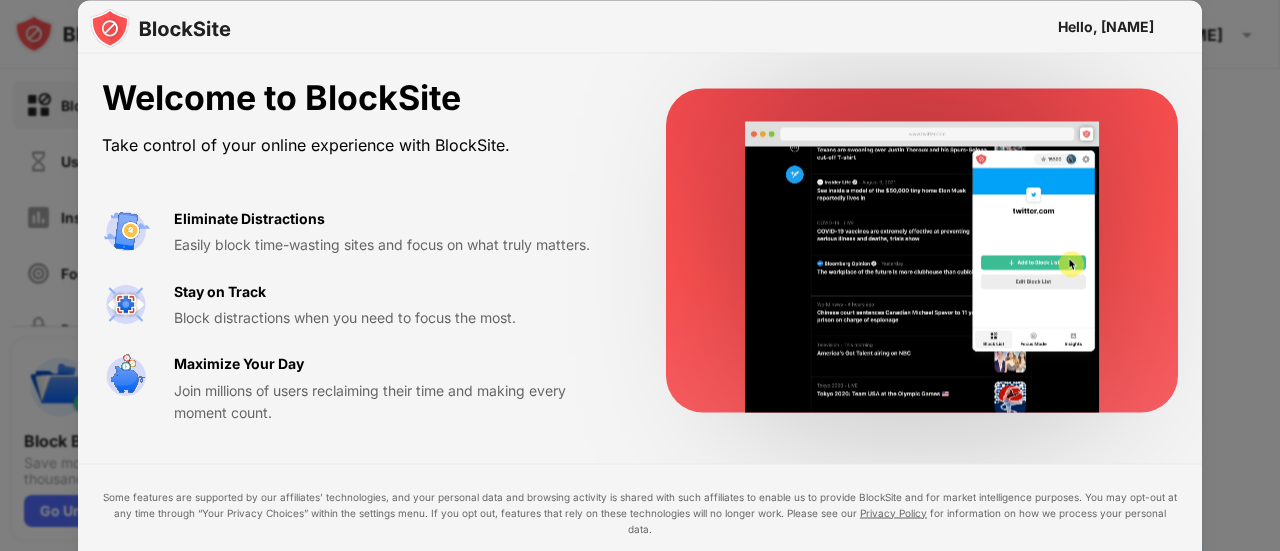 click on "Welcome to BlockSite Take control of your online experience with BlockSite. Eliminate Distractions Easily block time-wasting sites and focus on what truly matters. Stay on Track Block distractions when you need to focus the most. Maximize Your Day Join millions of users reclaiming their time and making every moment count." at bounding box center [360, 251] 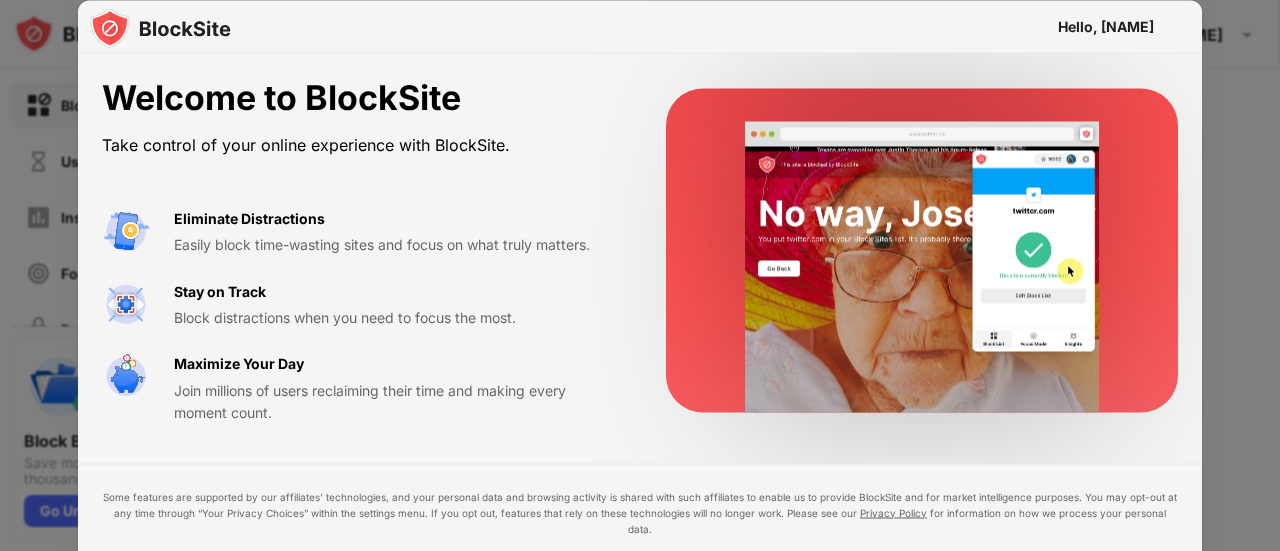 click on "Eliminate Distractions Easily block time-wasting sites and focus on what truly matters. Stay on Track Block distractions when you need to focus the most. Maximize Your Day Join millions of users reclaiming their time and making every moment count." at bounding box center [360, 315] 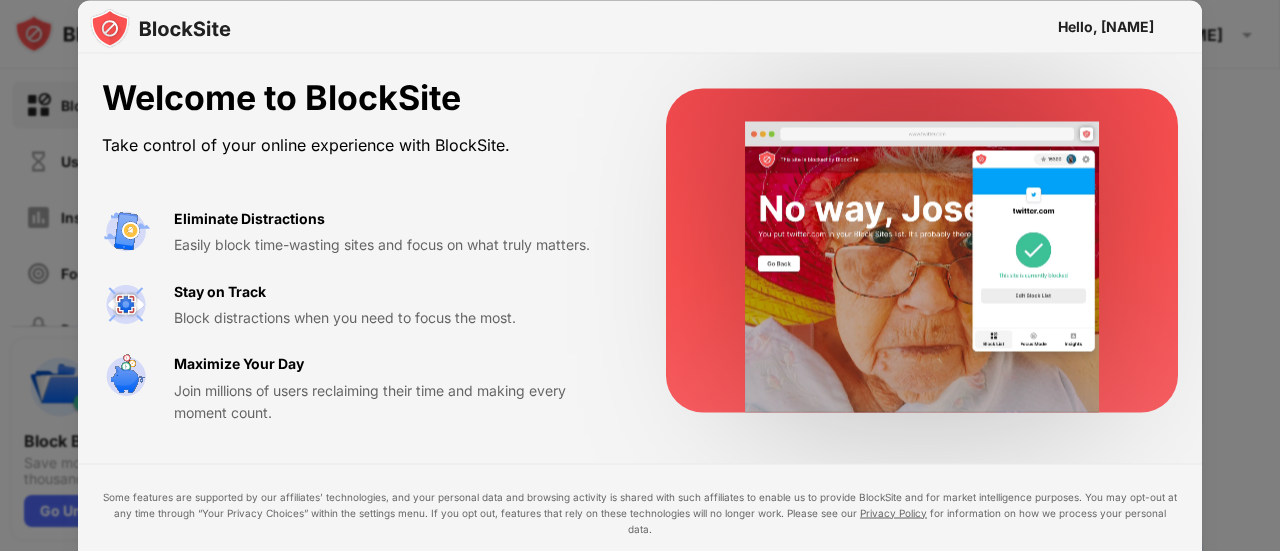 drag, startPoint x: 492, startPoint y: 287, endPoint x: 521, endPoint y: 291, distance: 29.274563 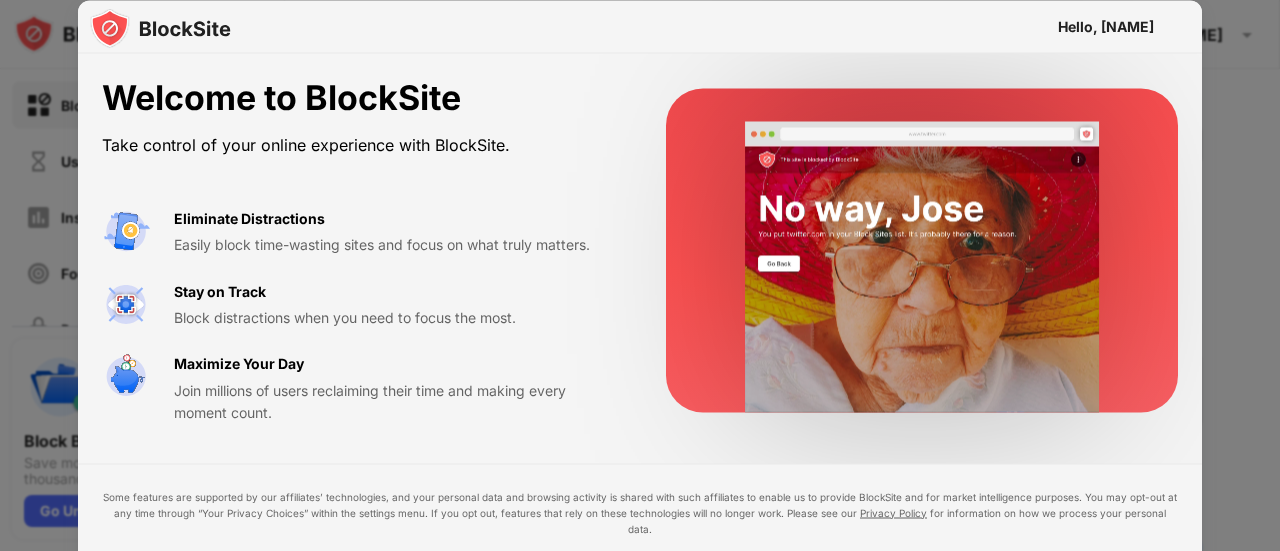click on "Eliminate Distractions Easily block time-wasting sites and focus on what truly matters. Stay on Track Block distractions when you need to focus the most. Maximize Your Day Join millions of users reclaiming their time and making every moment count." at bounding box center (360, 315) 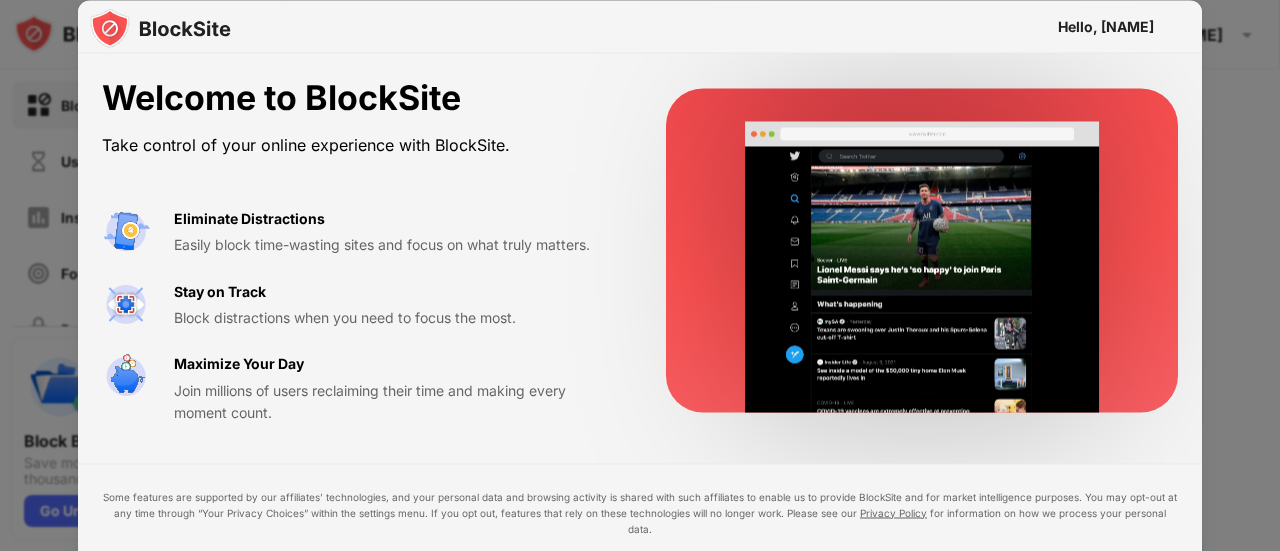 click on "Stay on Track Block distractions when you need to focus the most." at bounding box center [396, 304] 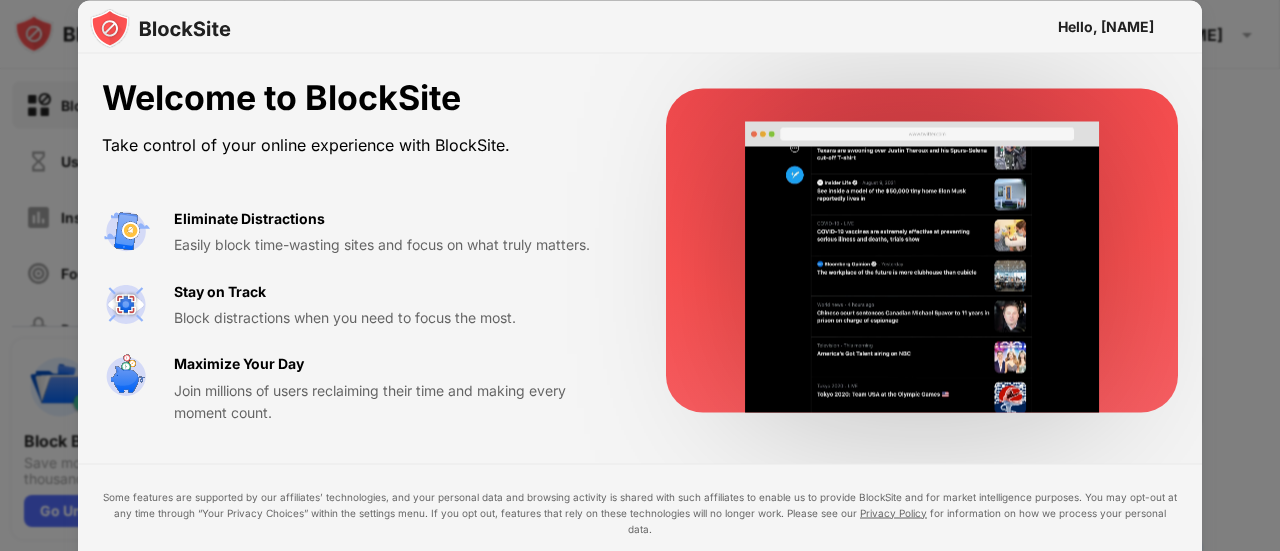 click on "Stay on Track Block distractions when you need to focus the most." at bounding box center [396, 304] 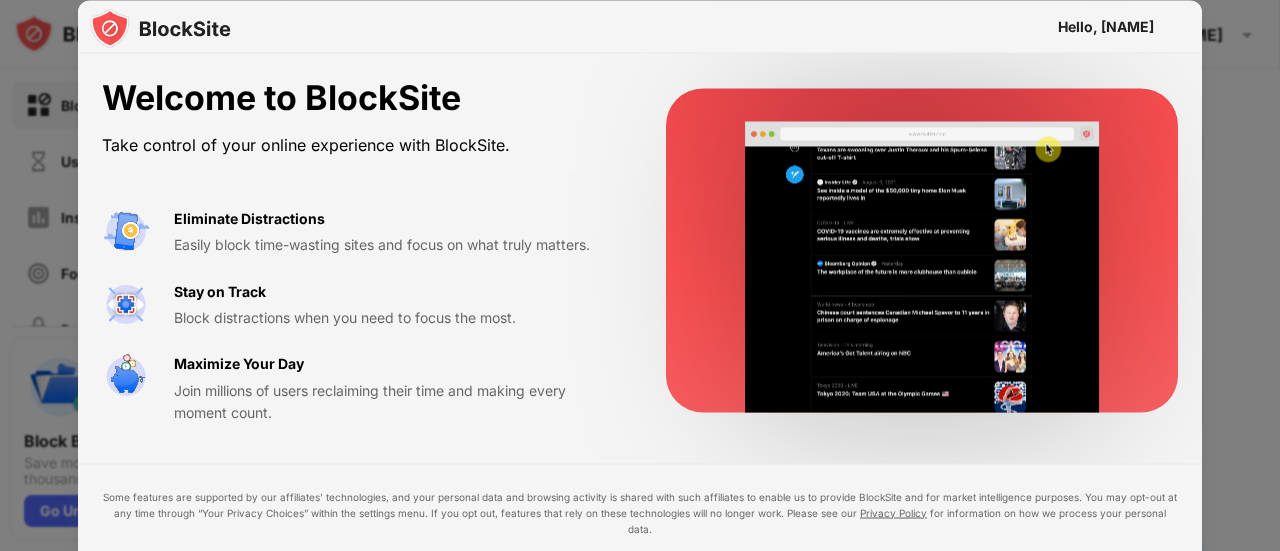drag, startPoint x: 520, startPoint y: 363, endPoint x: 508, endPoint y: 366, distance: 12.369317 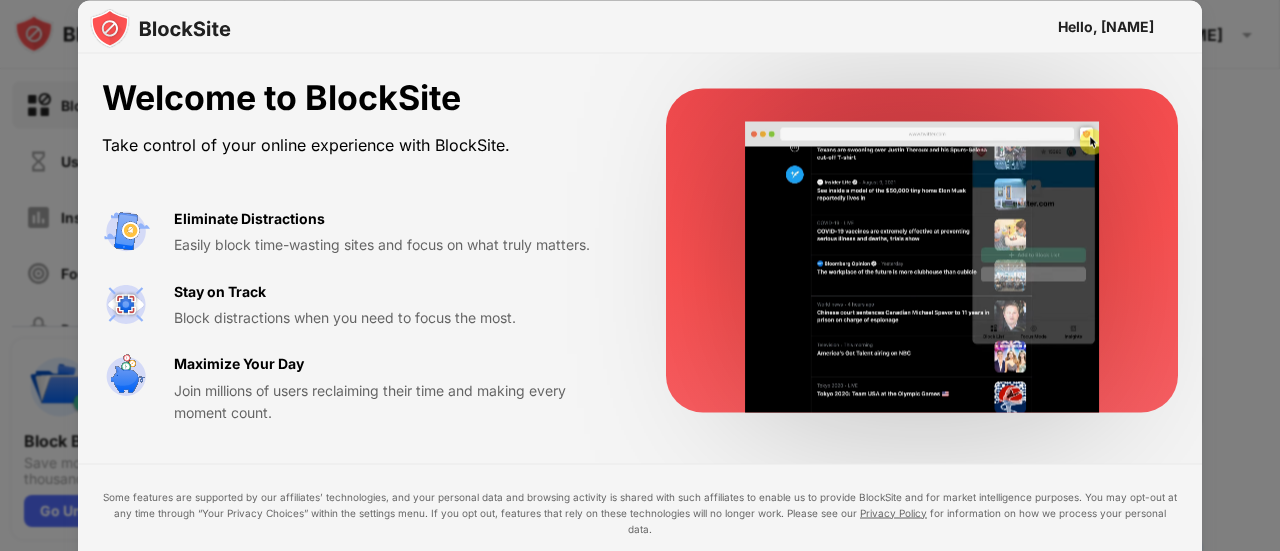 click on "Maximize Your Day Join millions of users reclaiming their time and making every moment count." at bounding box center [396, 388] 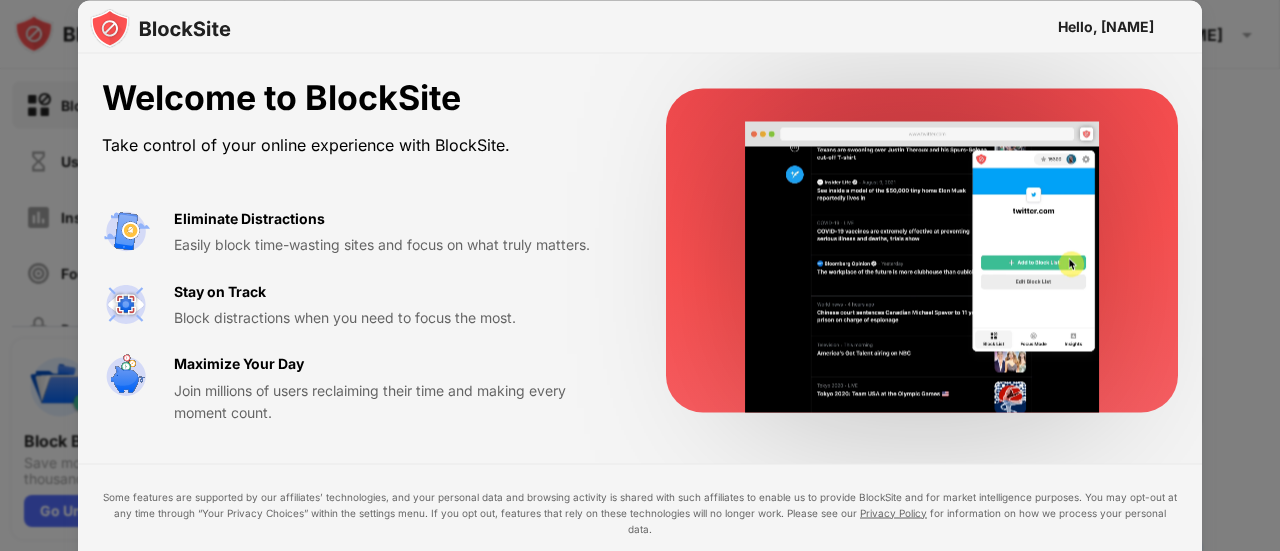click on "Maximize Your Day Join millions of users reclaiming their time and making every moment count." at bounding box center [396, 388] 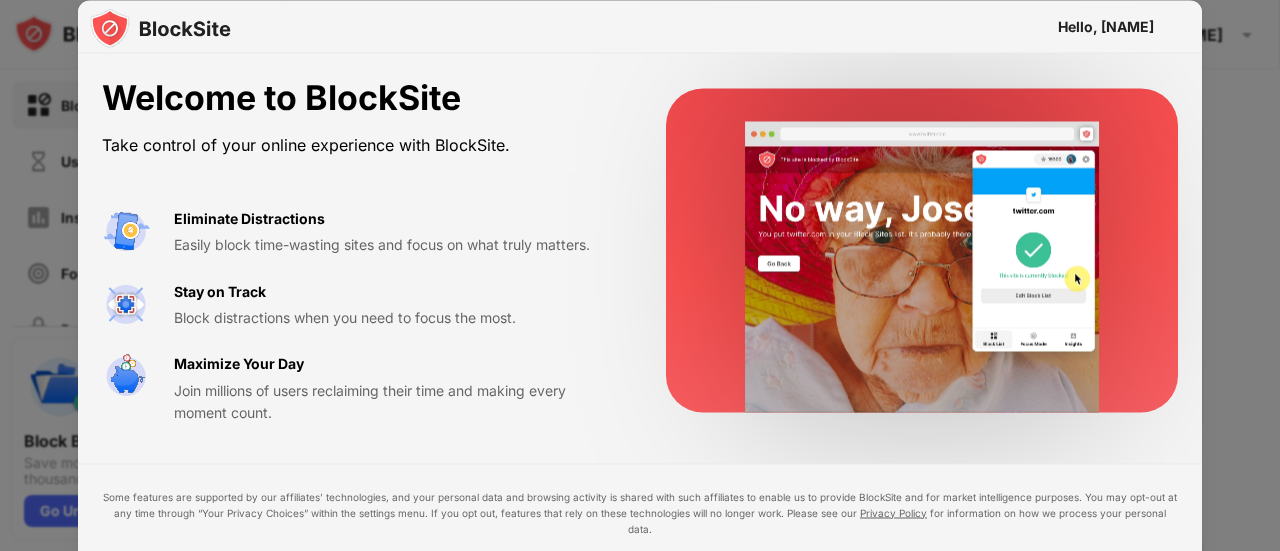 click on "Join millions of users reclaiming their time and making every moment count." at bounding box center (396, 401) 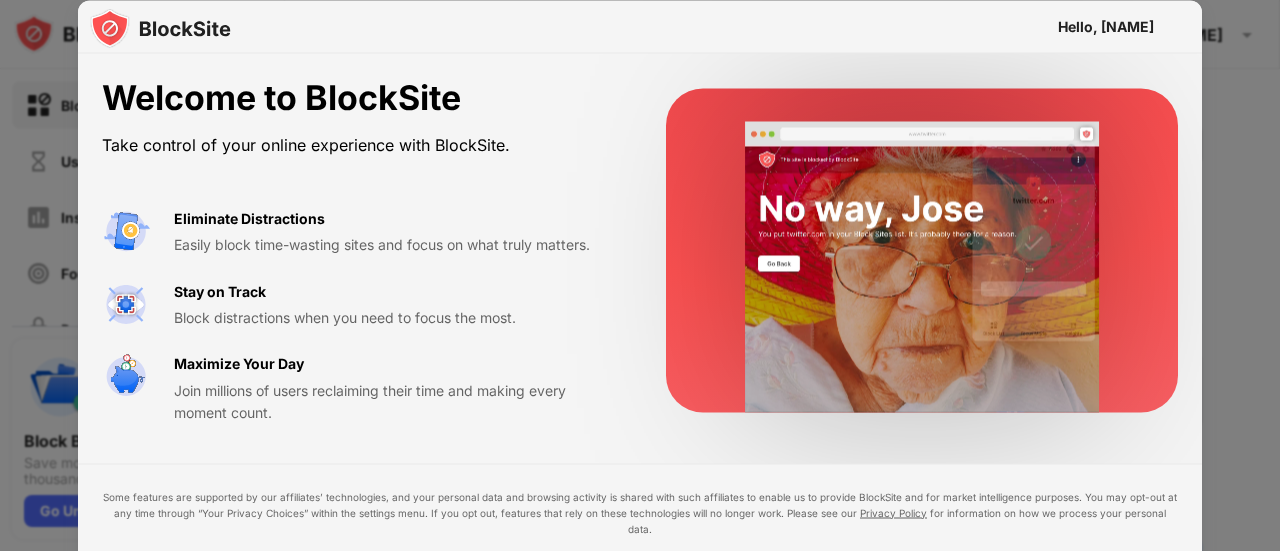 click at bounding box center [922, 251] 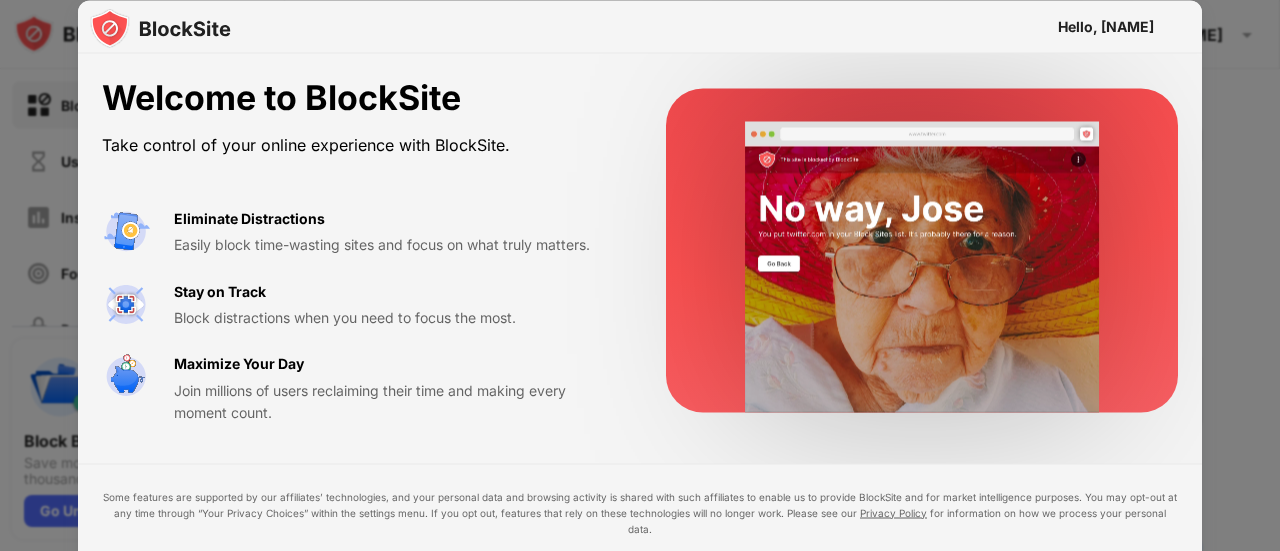 click on "Welcome to BlockSite Take control of your online experience with BlockSite. Eliminate Distractions Easily block time-wasting sites and focus on what truly matters. Stay on Track Block distractions when you need to focus the most. Maximize Your Day Join millions of users reclaiming their time and making every moment count. Some features are supported by our affiliates’ technologies, and your personal data and browsing activity is shared with such affiliates to enable us to provide BlockSite and for market intelligence purposes. You may opt-out at any time through “Your Privacy Choices” within the settings menu. If you opt out, features that rely on these technologies will no longer work. Please see our   Privacy Policy   for information on how we process your personal data. I Accept Maybe Later" at bounding box center (640, 347) 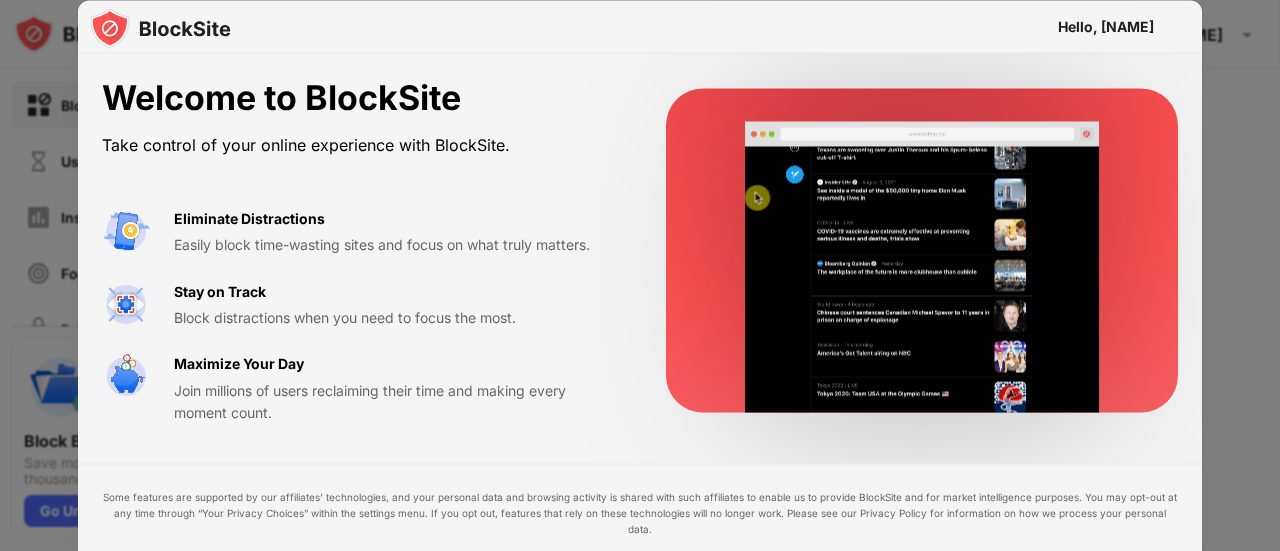 click on "Privacy Policy" at bounding box center [893, 512] 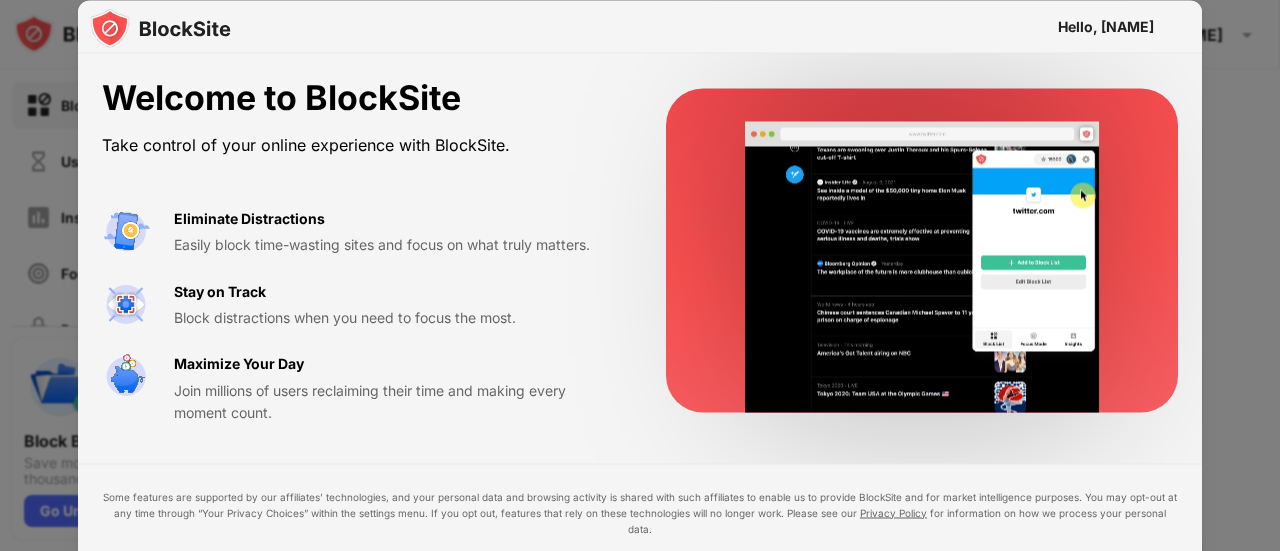 click at bounding box center [640, 275] 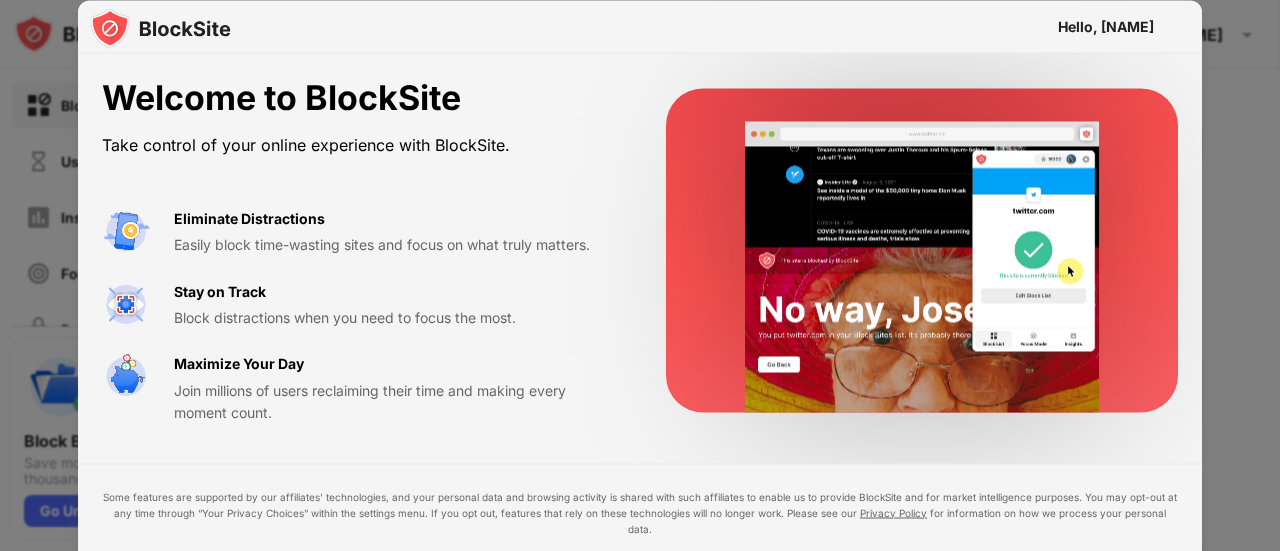 click at bounding box center [160, 28] 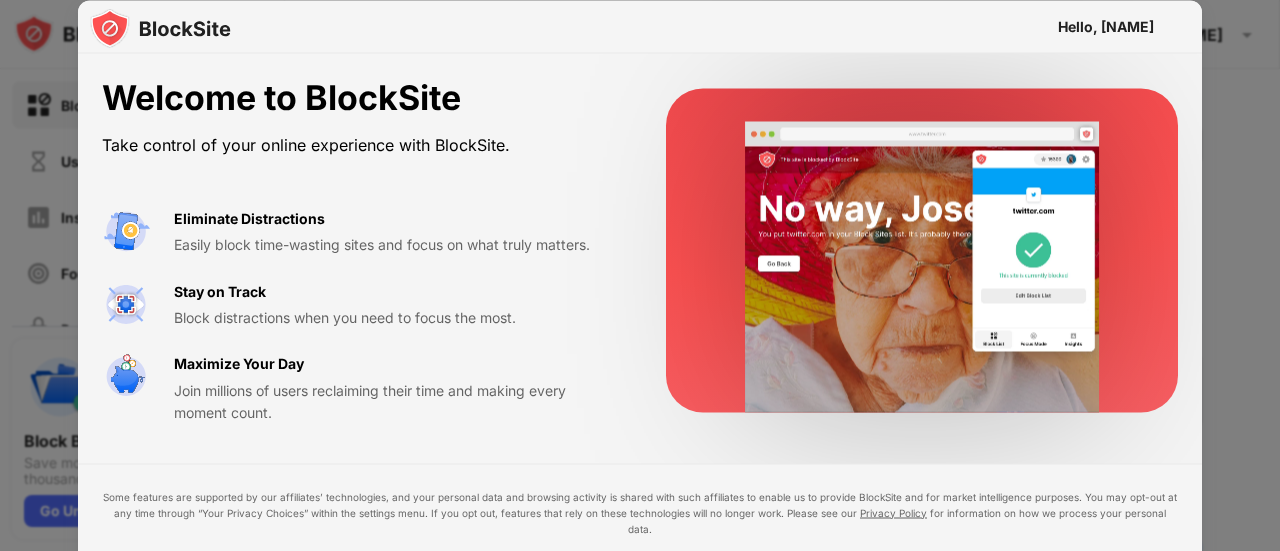 click at bounding box center (160, 28) 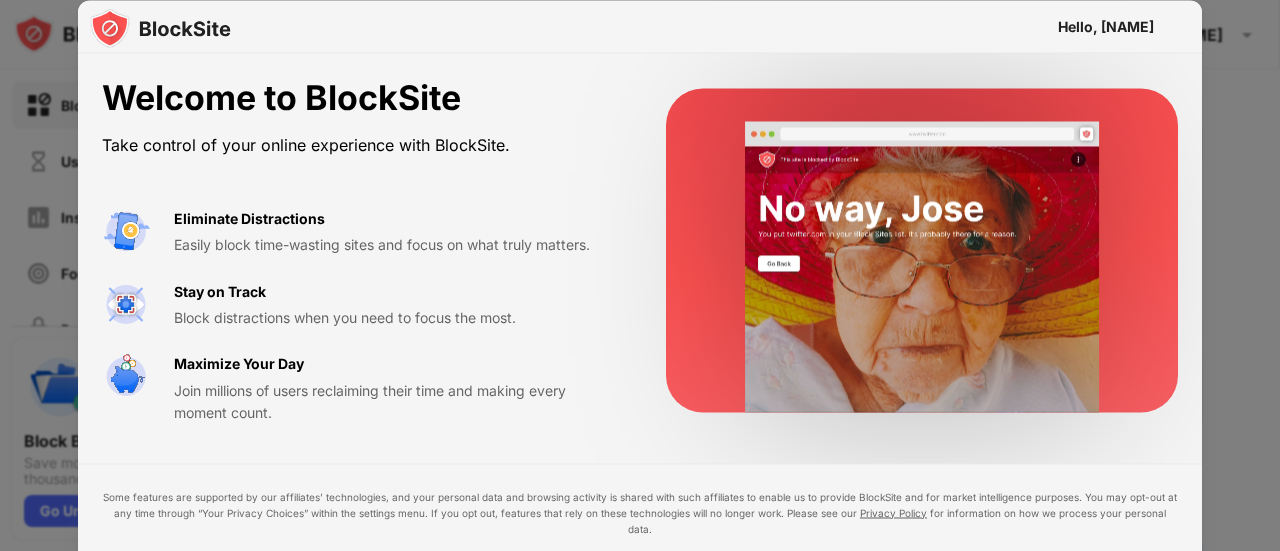 click on "Hello, sekar" at bounding box center (1106, 26) 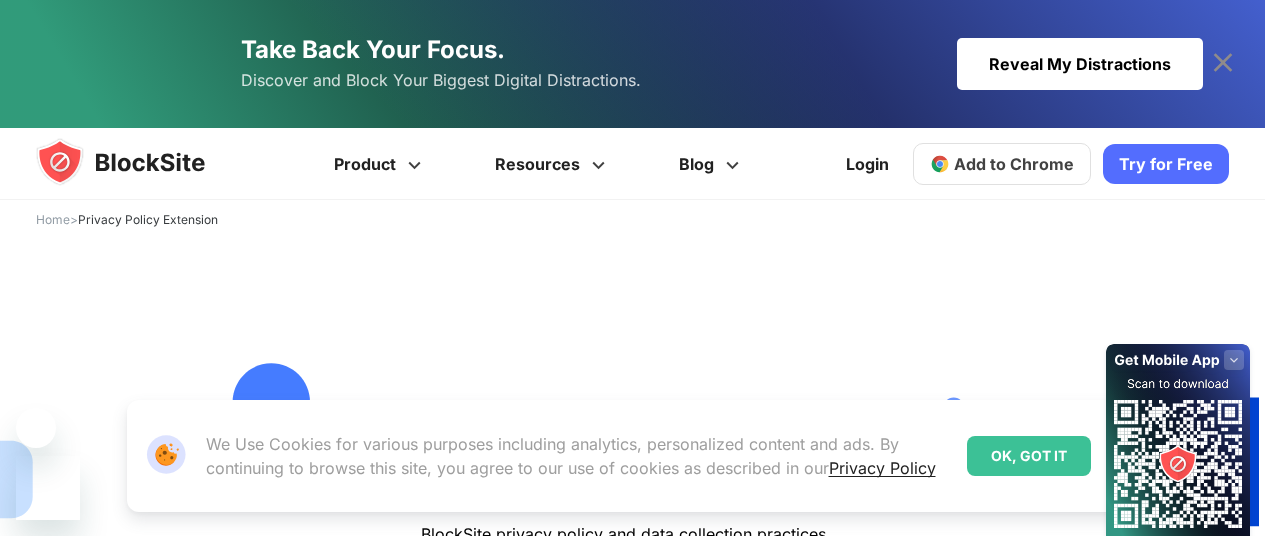 scroll, scrollTop: 0, scrollLeft: 0, axis: both 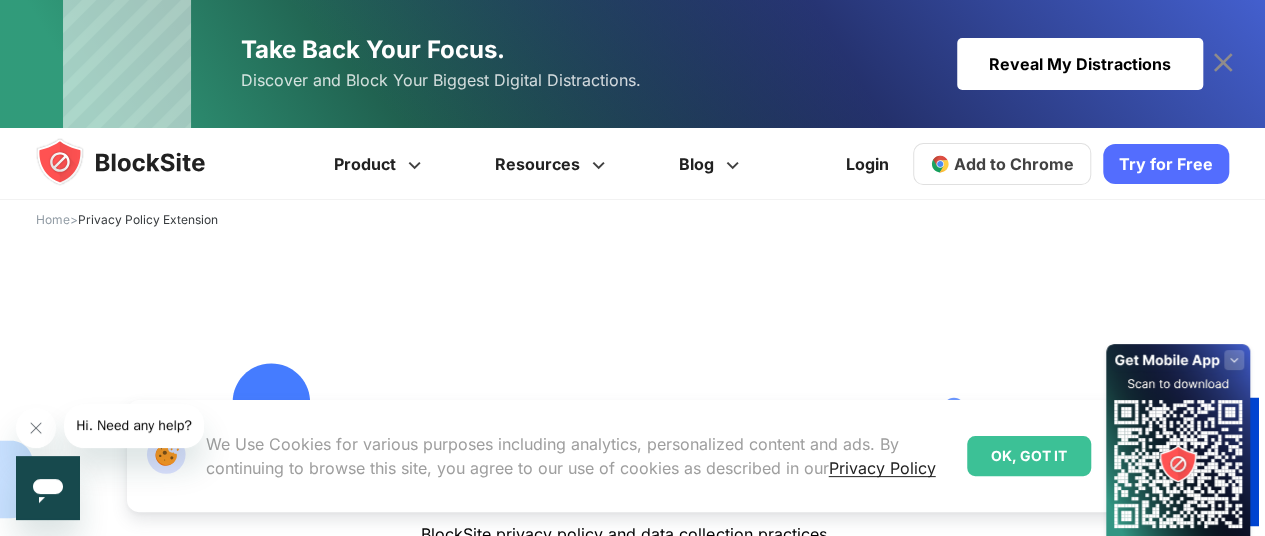 click on "Reveal My Distractions" at bounding box center (1080, 64) 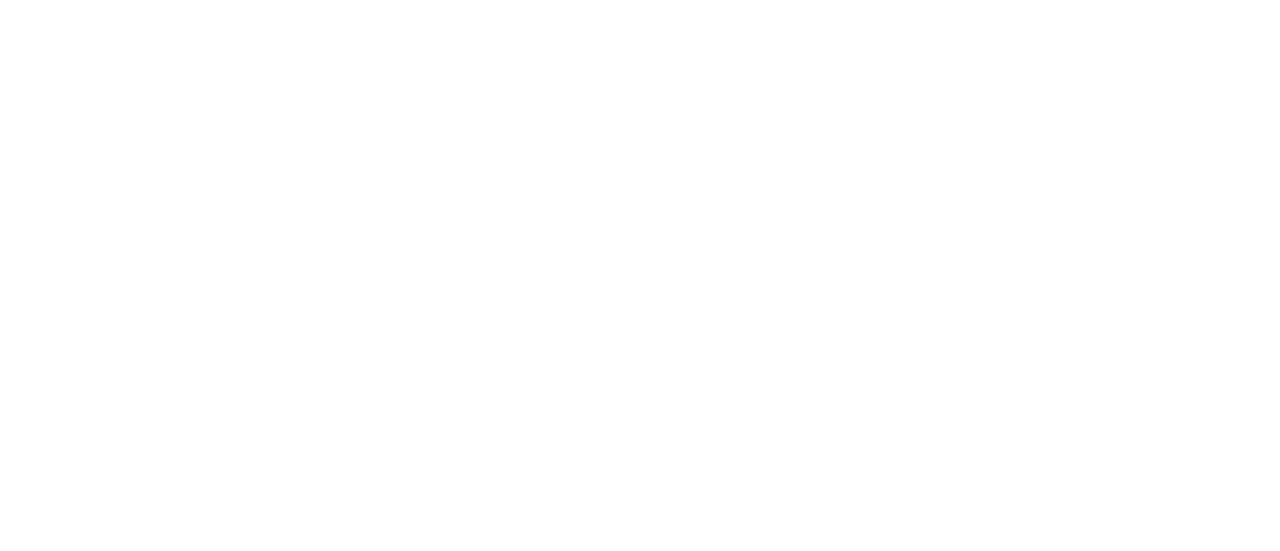 scroll, scrollTop: 0, scrollLeft: 0, axis: both 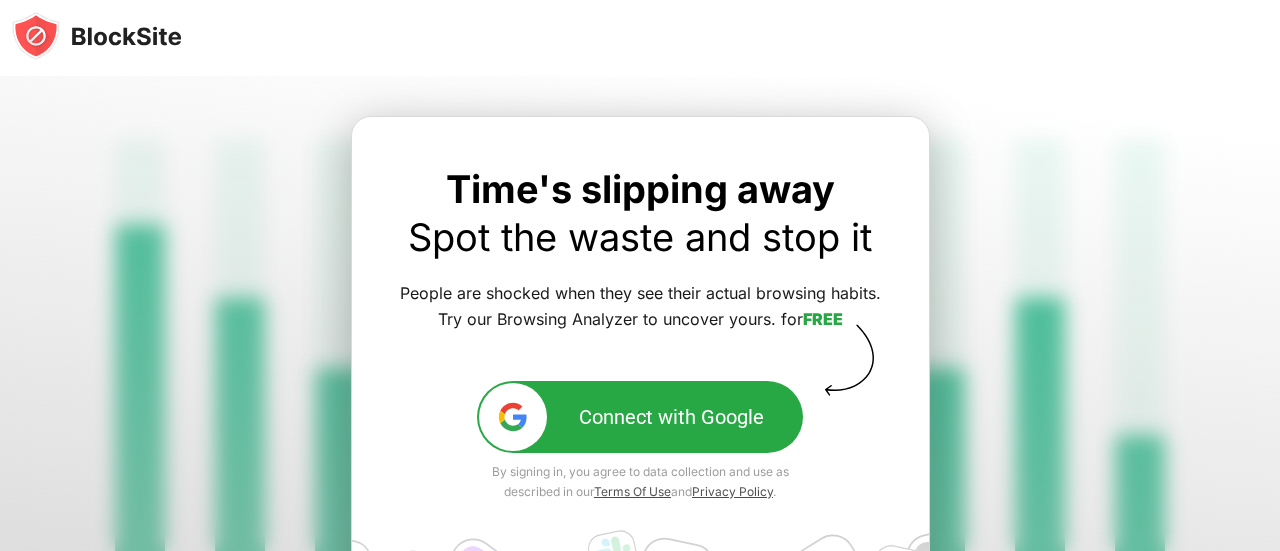 click at bounding box center (97, 36) 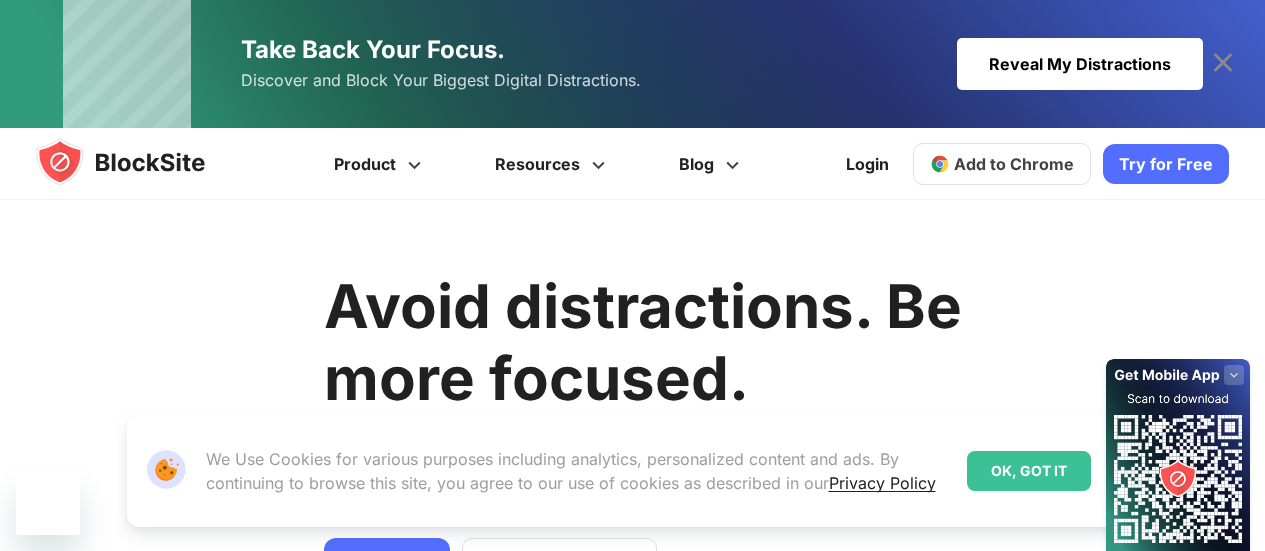 scroll, scrollTop: 0, scrollLeft: 0, axis: both 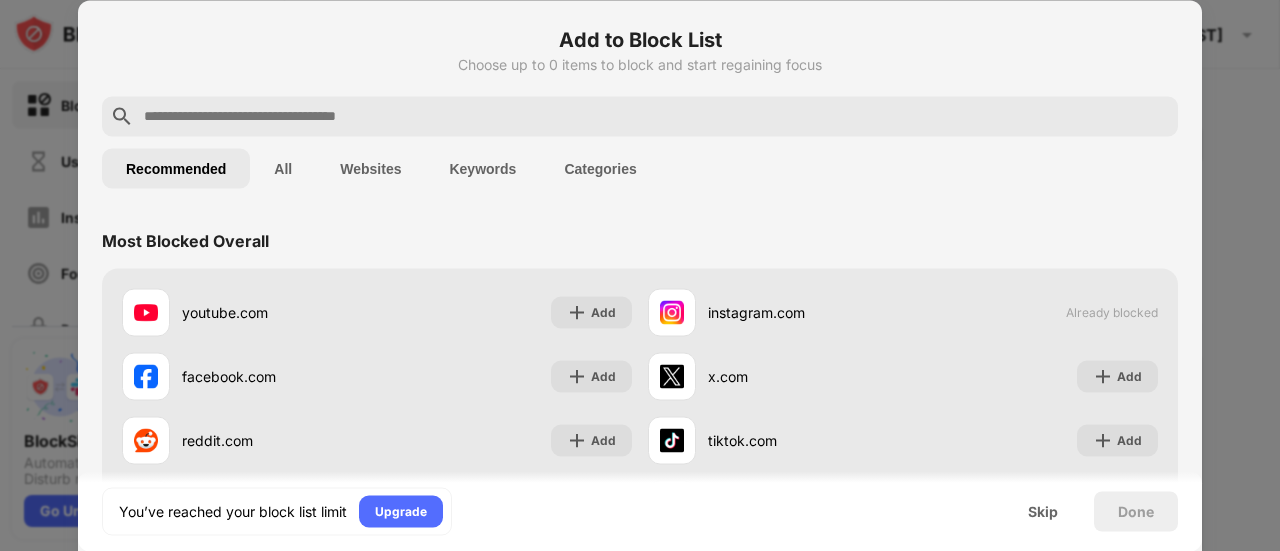 click at bounding box center [640, 275] 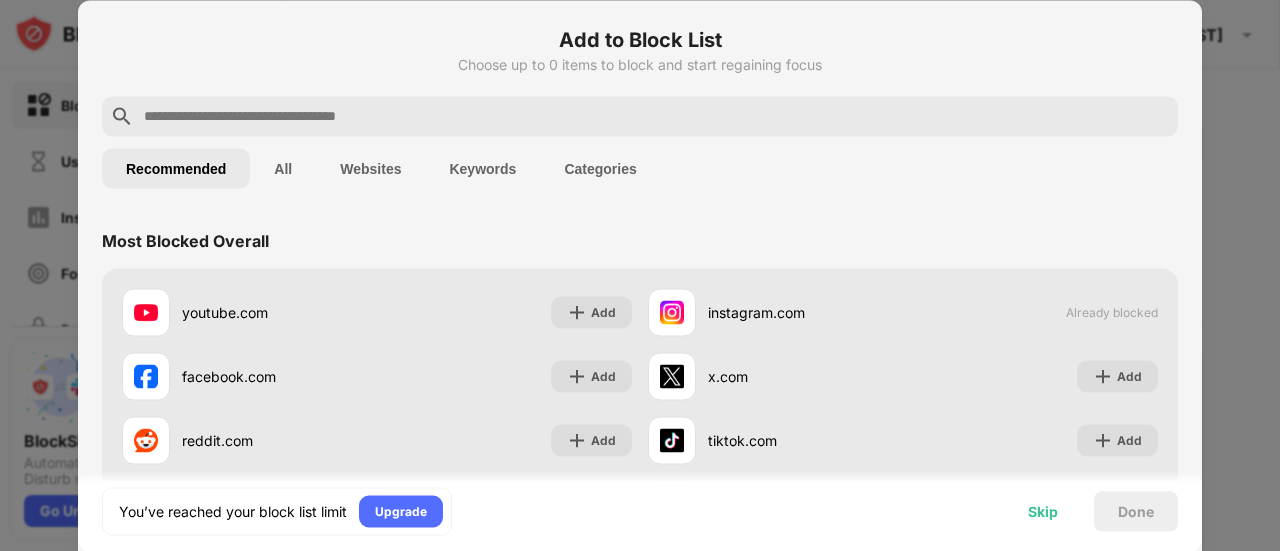 click on "Skip" at bounding box center [1043, 511] 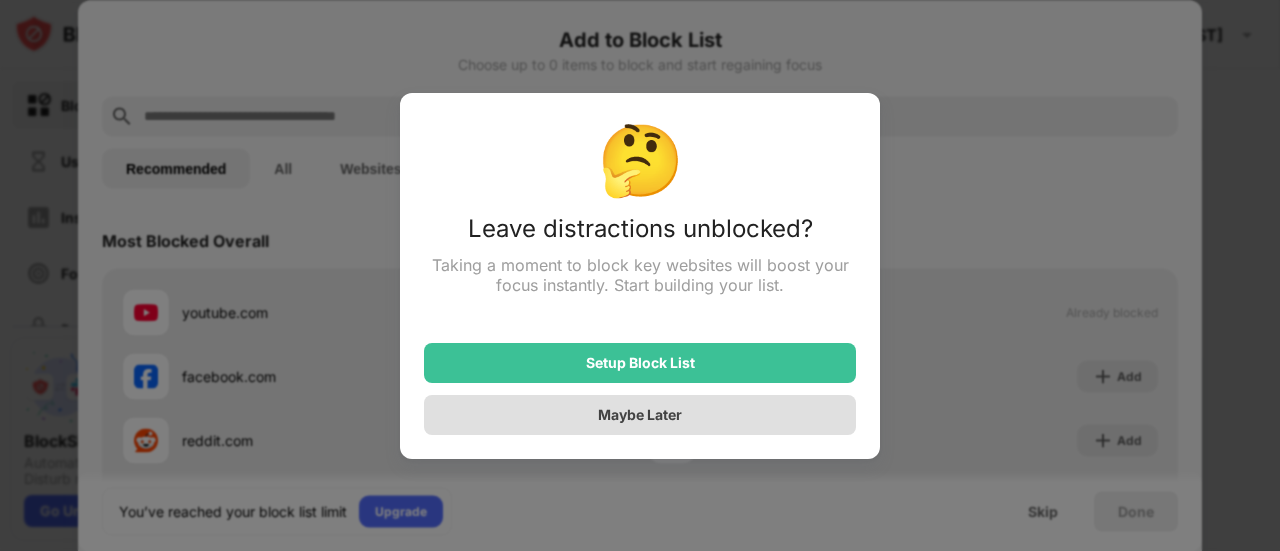 click on "Maybe Later" at bounding box center (640, 415) 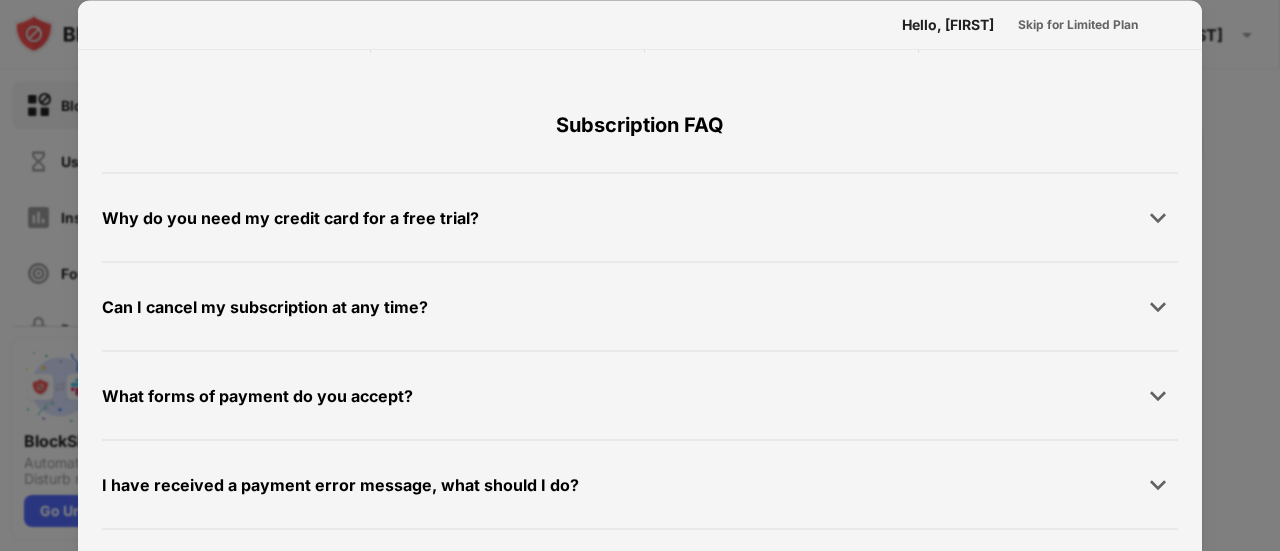 scroll, scrollTop: 0, scrollLeft: 0, axis: both 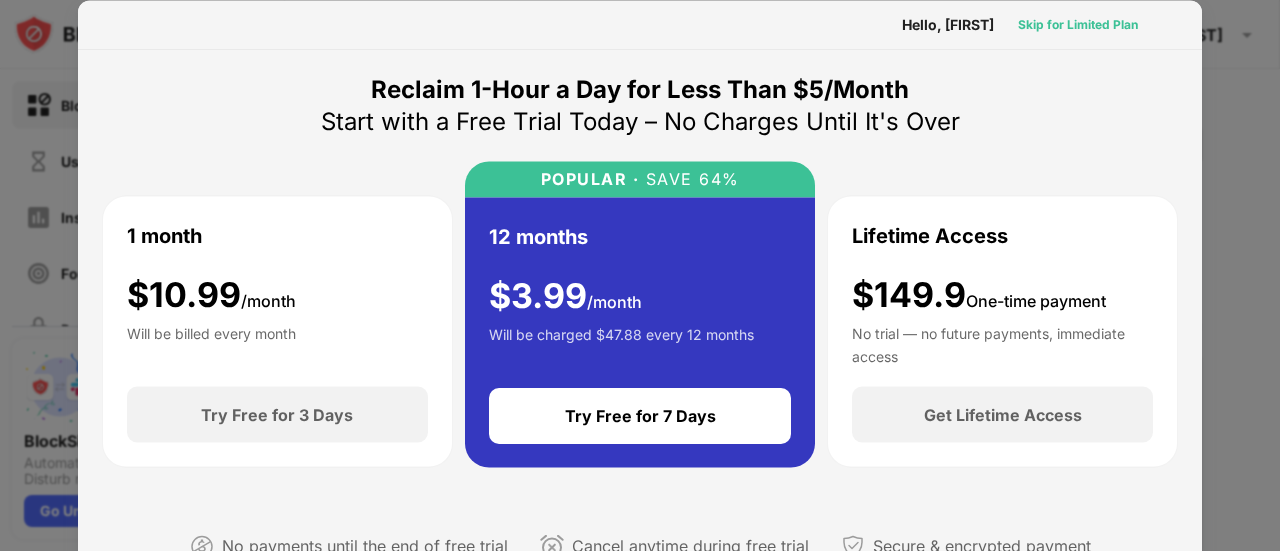 click on "Skip for Limited Plan" at bounding box center [1078, 24] 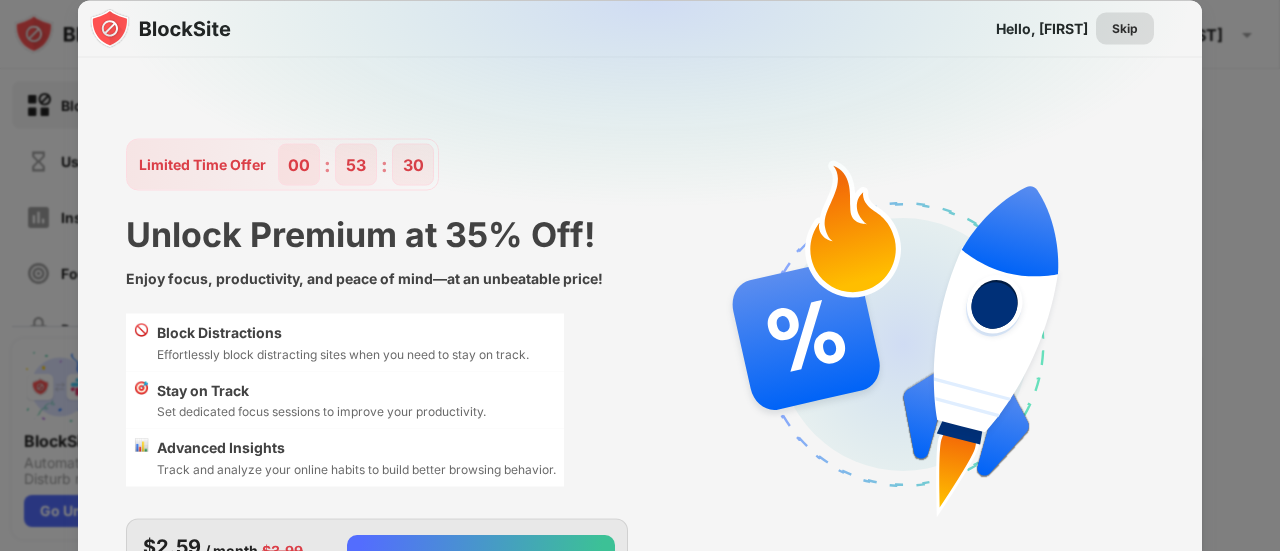 click on "Skip" at bounding box center [1125, 28] 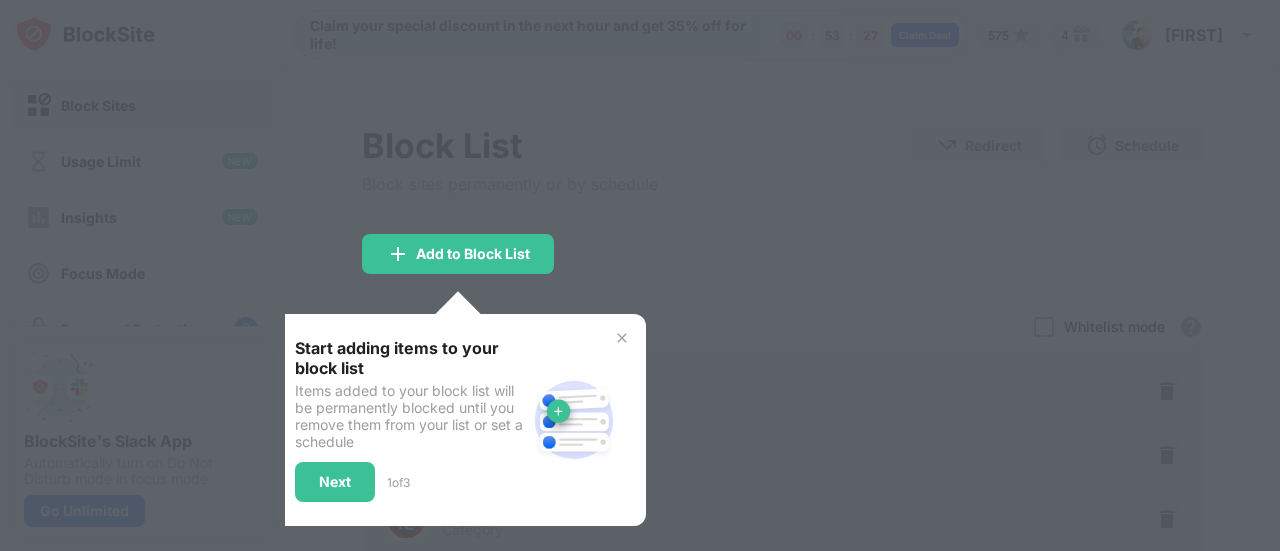 click at bounding box center (622, 338) 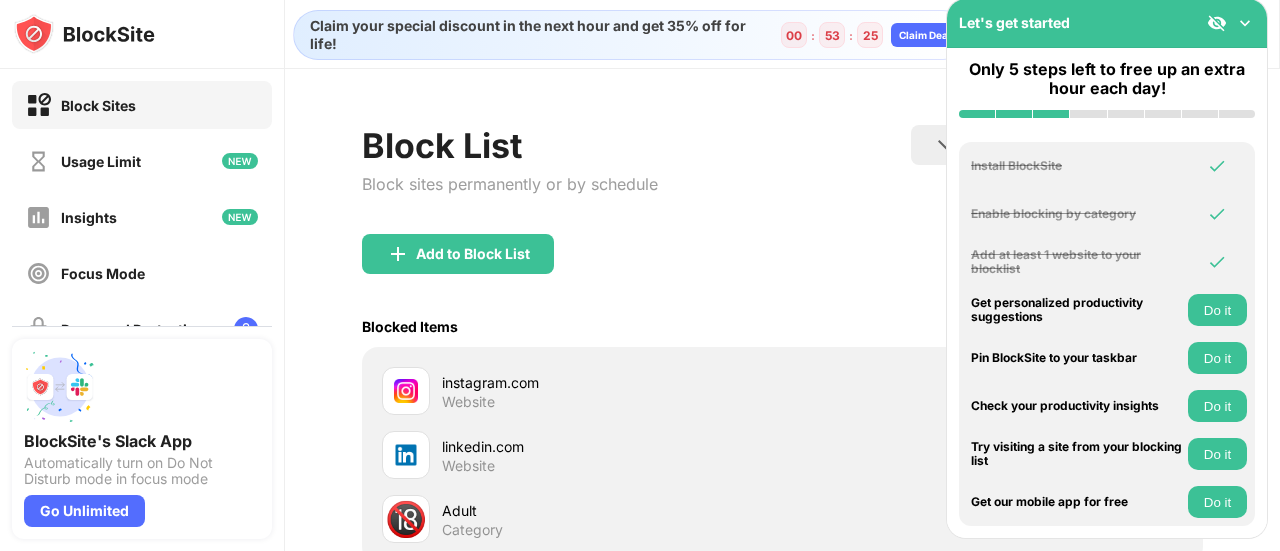 click at bounding box center [1245, 23] 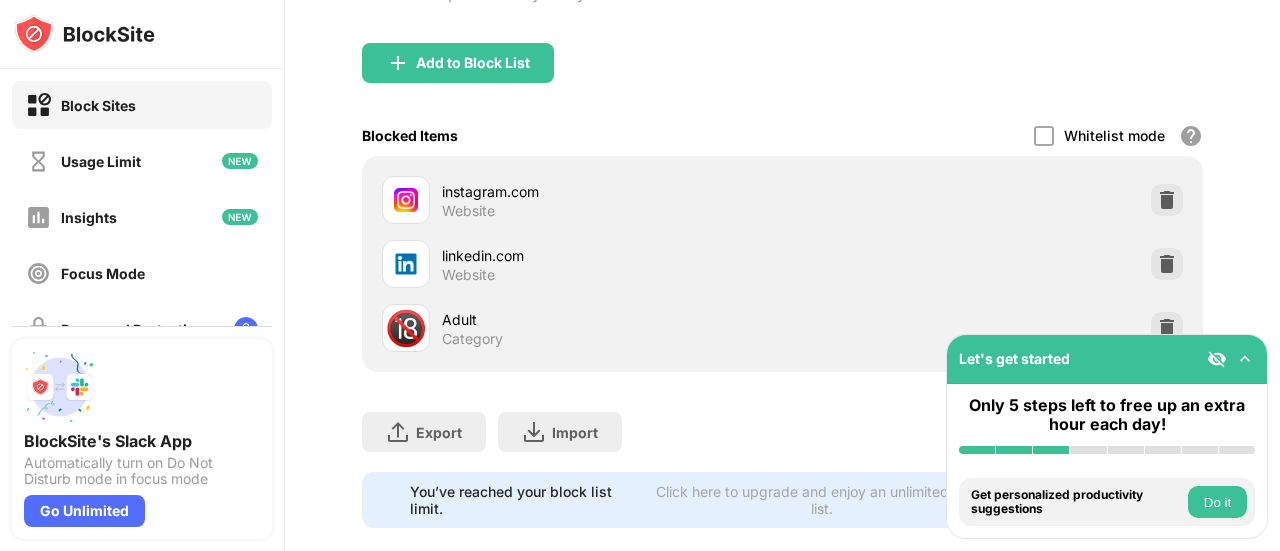 scroll, scrollTop: 234, scrollLeft: 0, axis: vertical 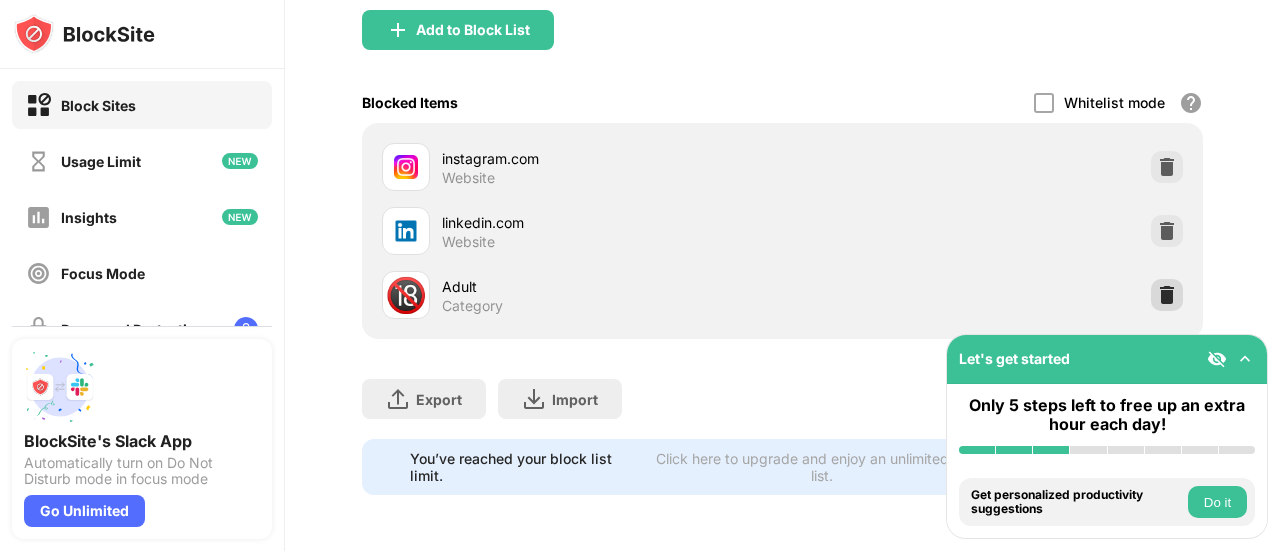 click at bounding box center (1167, 295) 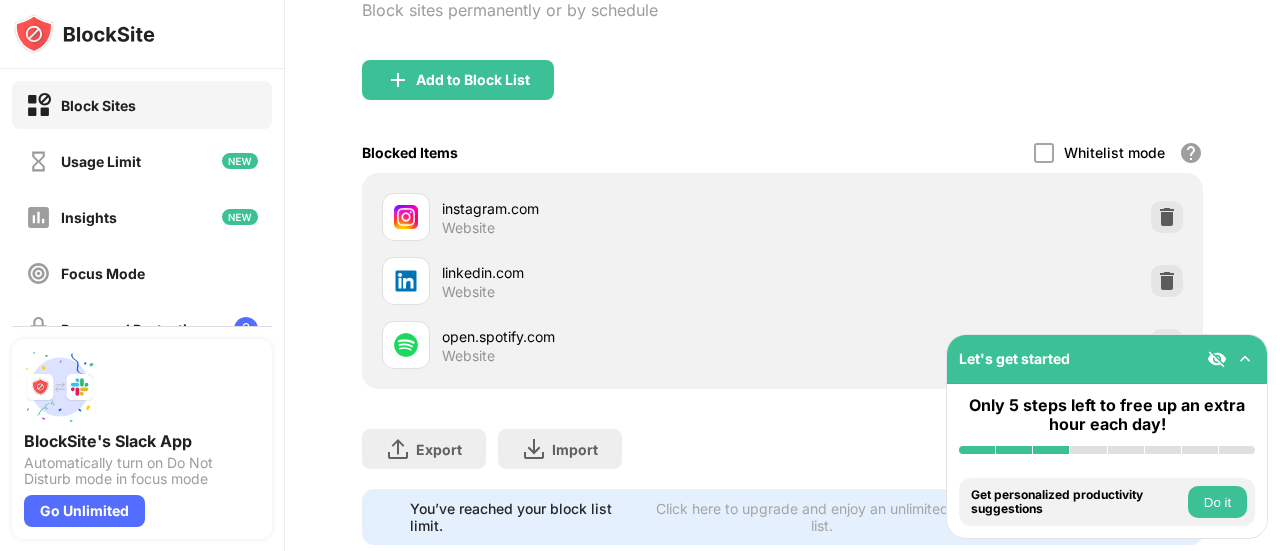 scroll, scrollTop: 234, scrollLeft: 0, axis: vertical 